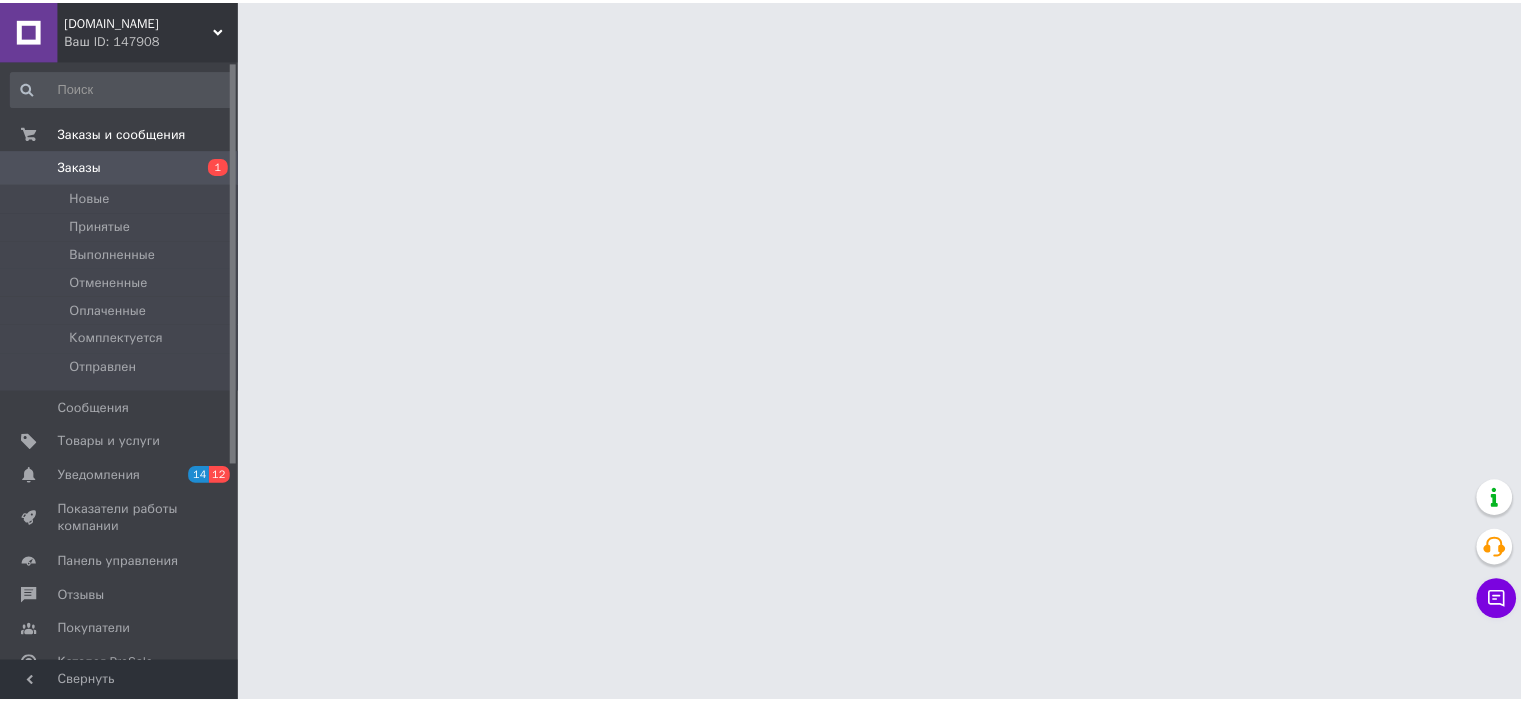 scroll, scrollTop: 0, scrollLeft: 0, axis: both 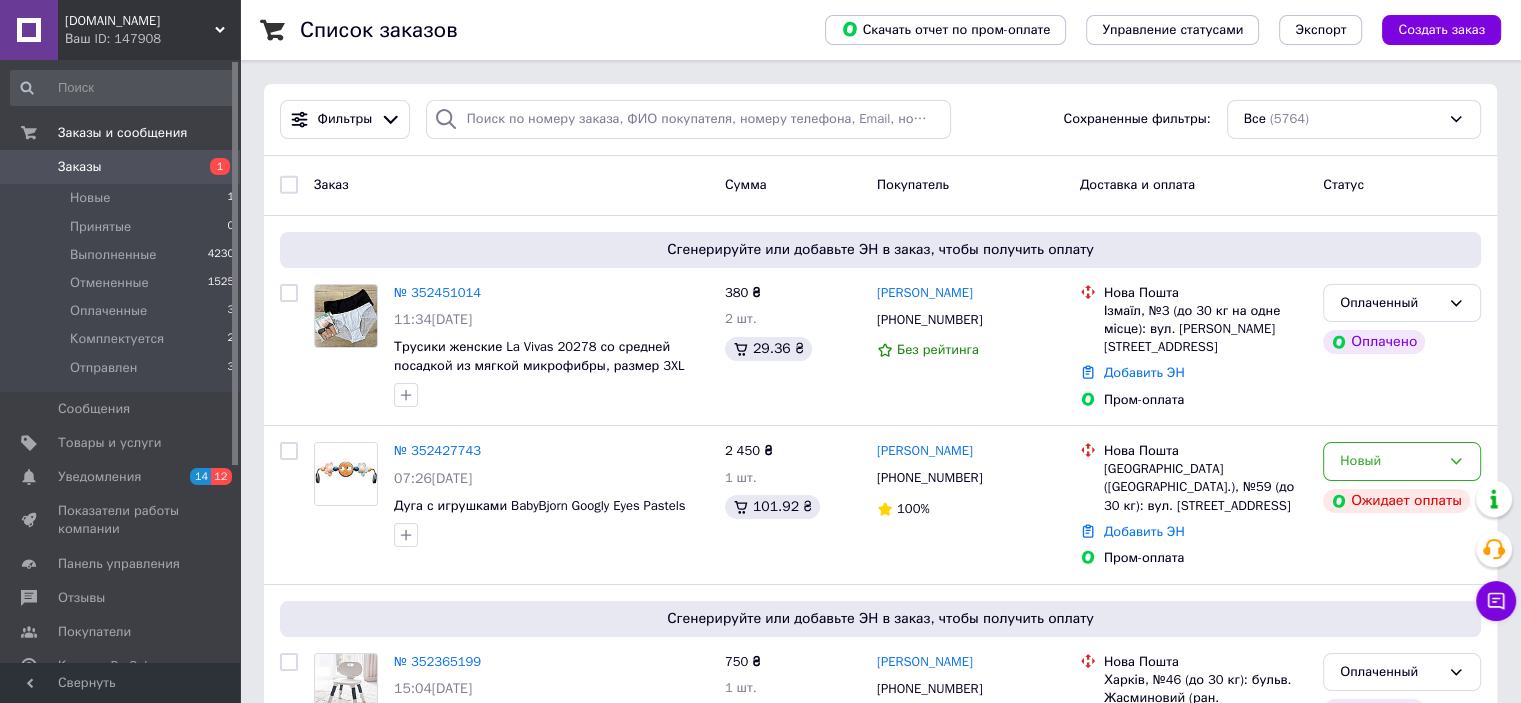 click on "Отправлен 3" at bounding box center (123, 373) 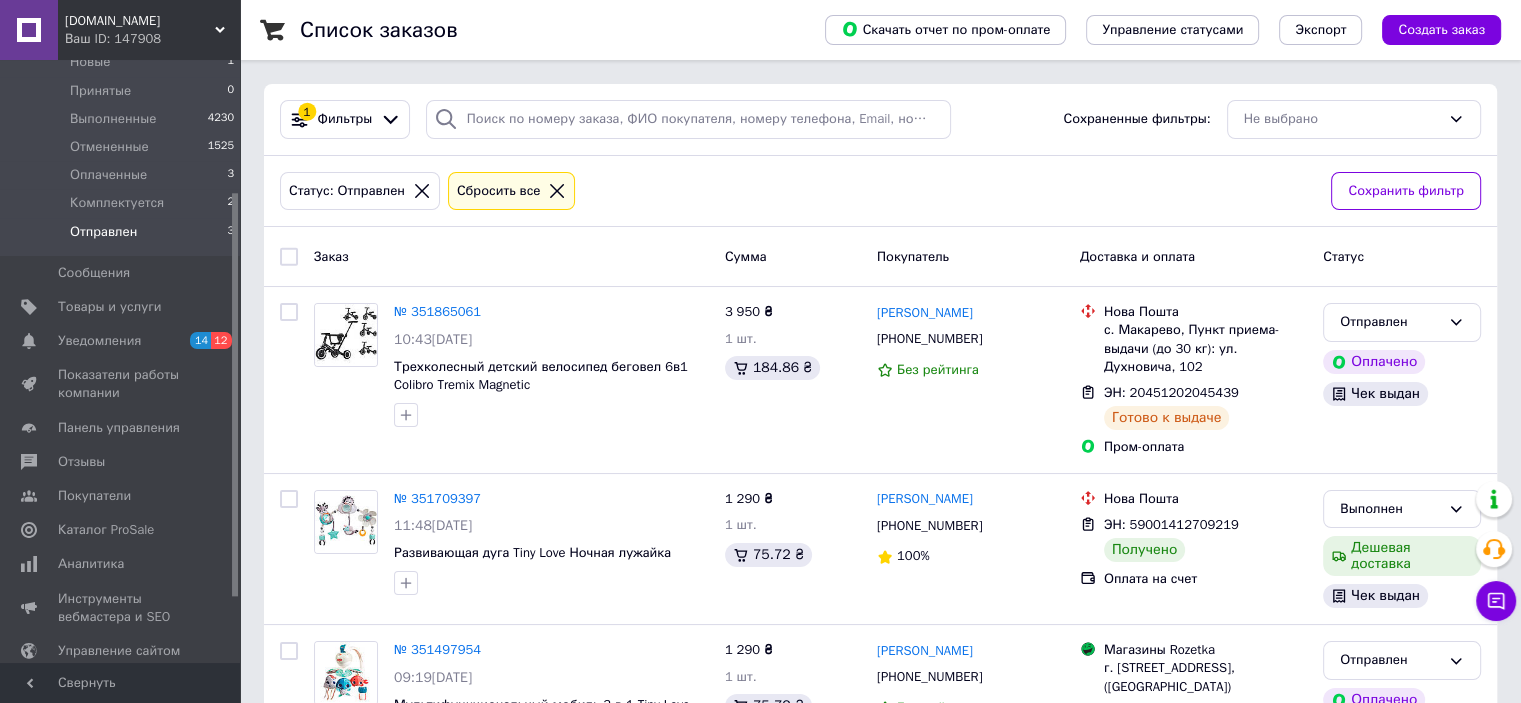 scroll, scrollTop: 200, scrollLeft: 0, axis: vertical 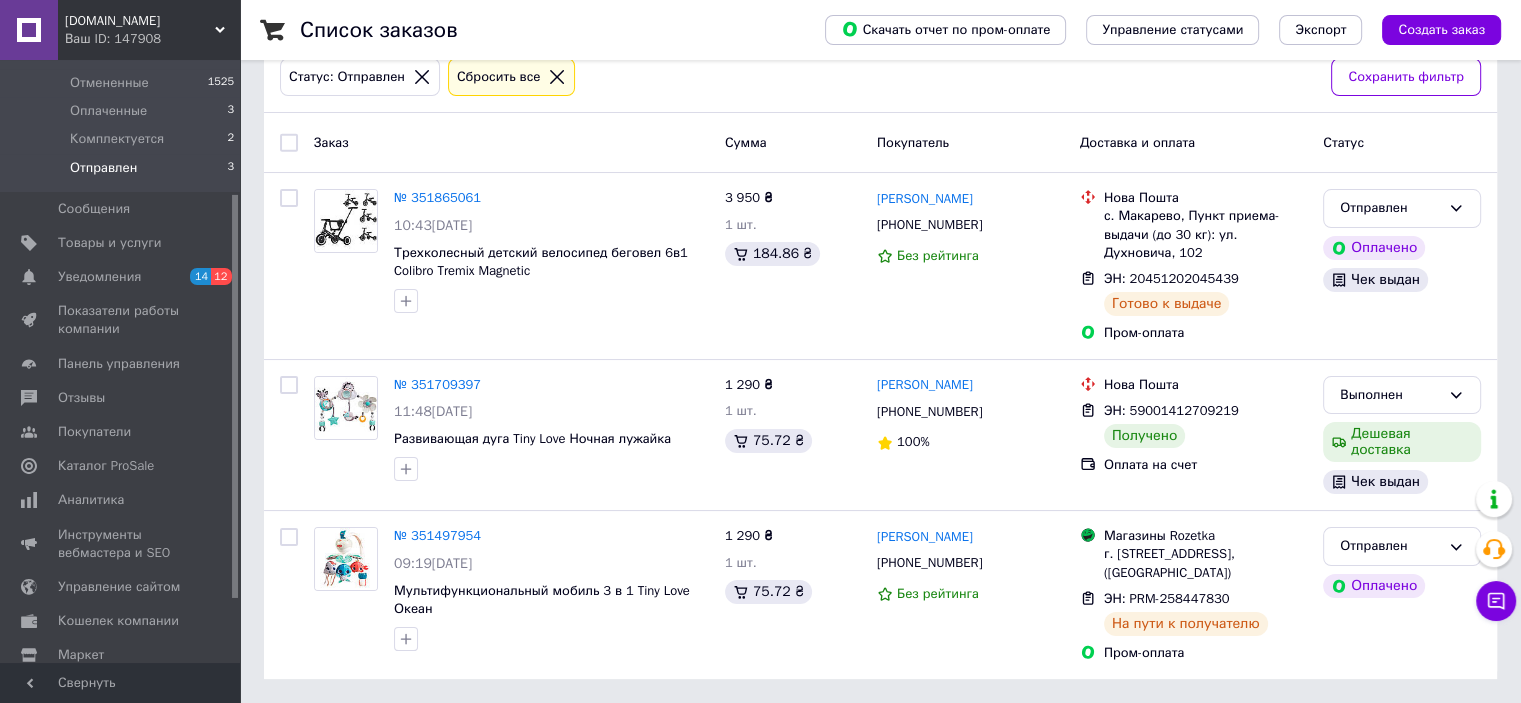 click on "Комплектуется" at bounding box center (117, 139) 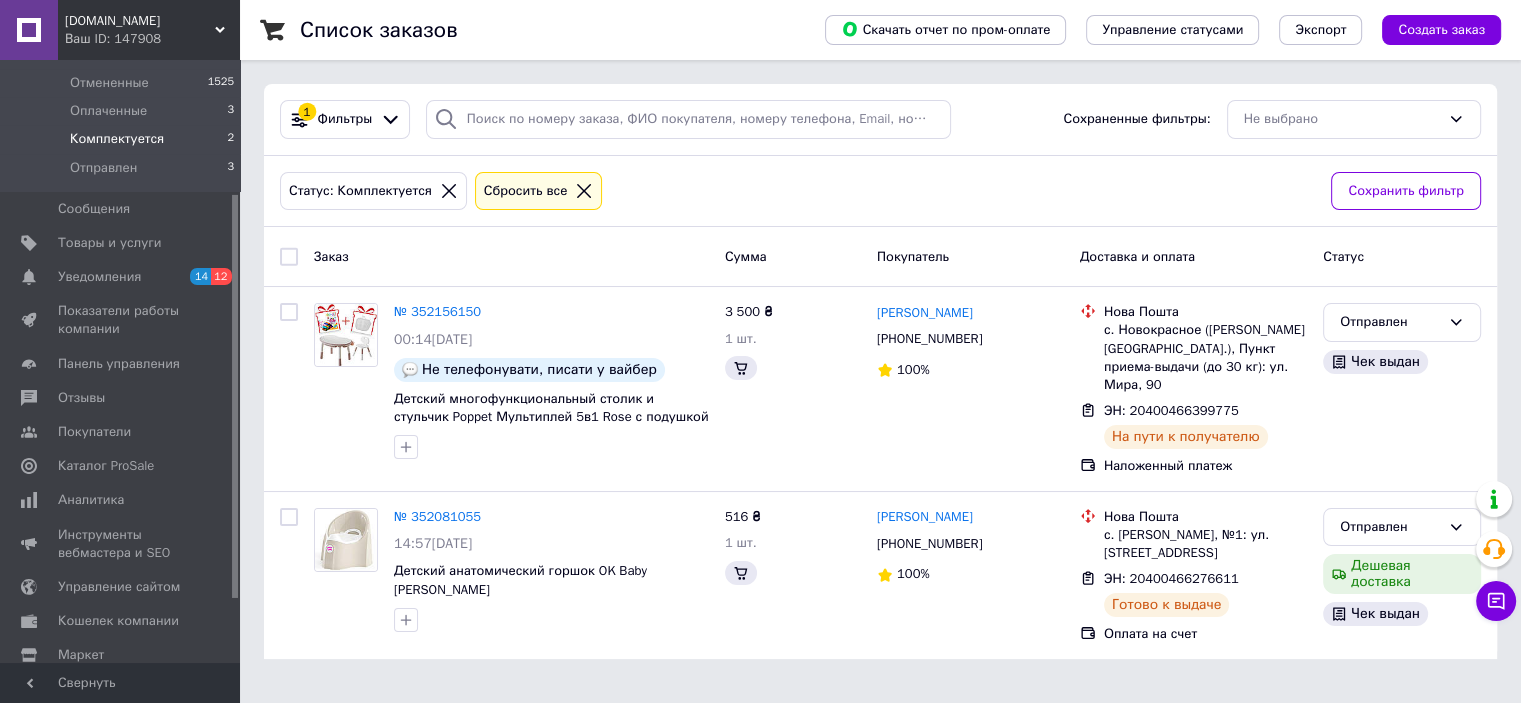 scroll, scrollTop: 0, scrollLeft: 0, axis: both 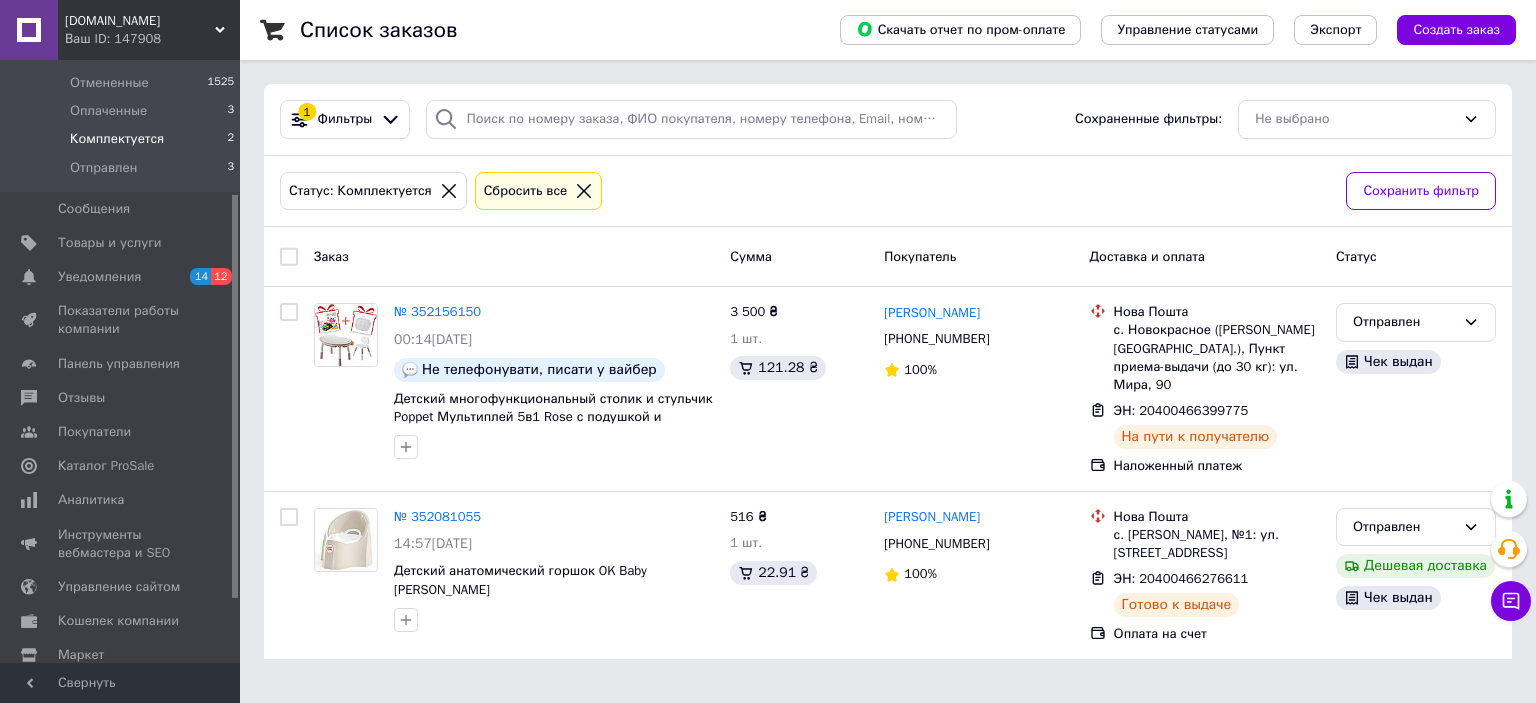 click on "Оплаченные" at bounding box center (108, 111) 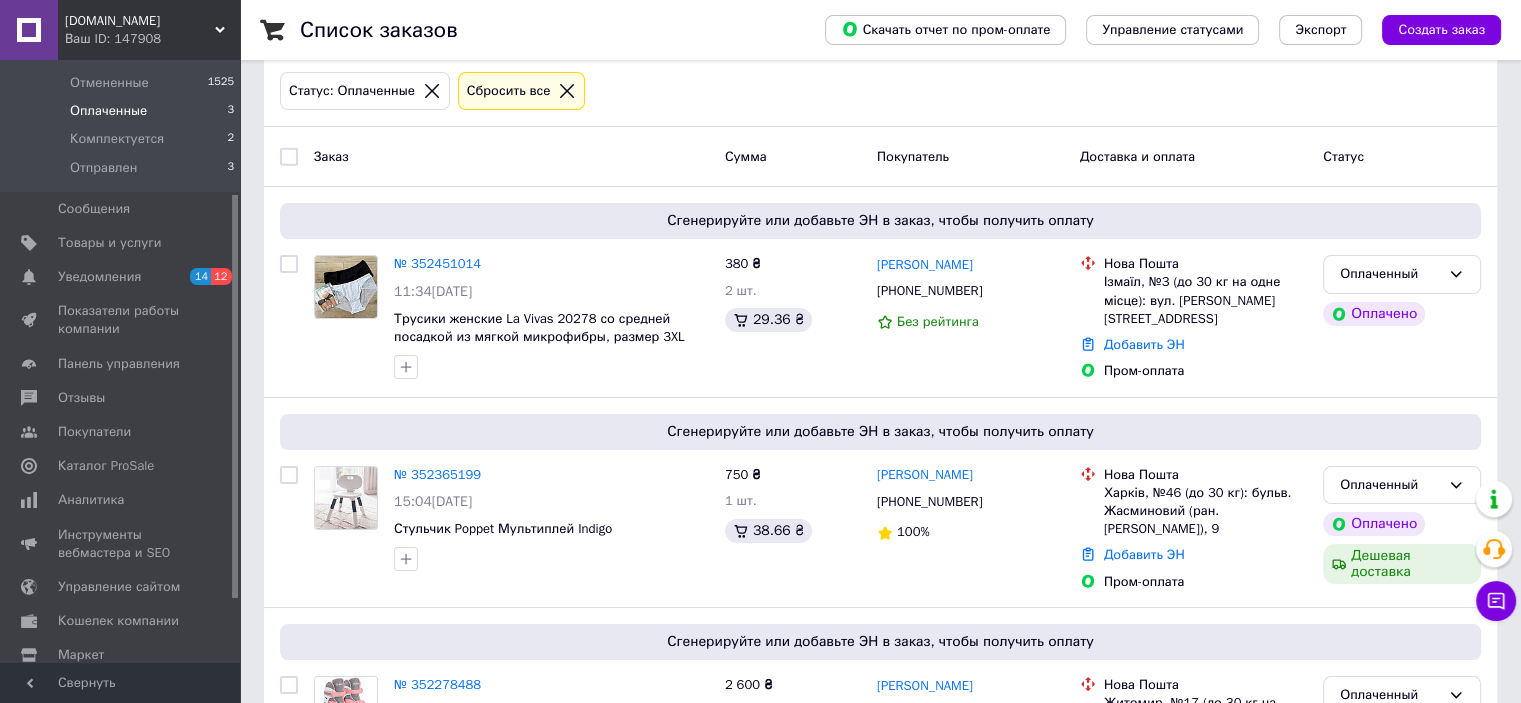scroll, scrollTop: 216, scrollLeft: 0, axis: vertical 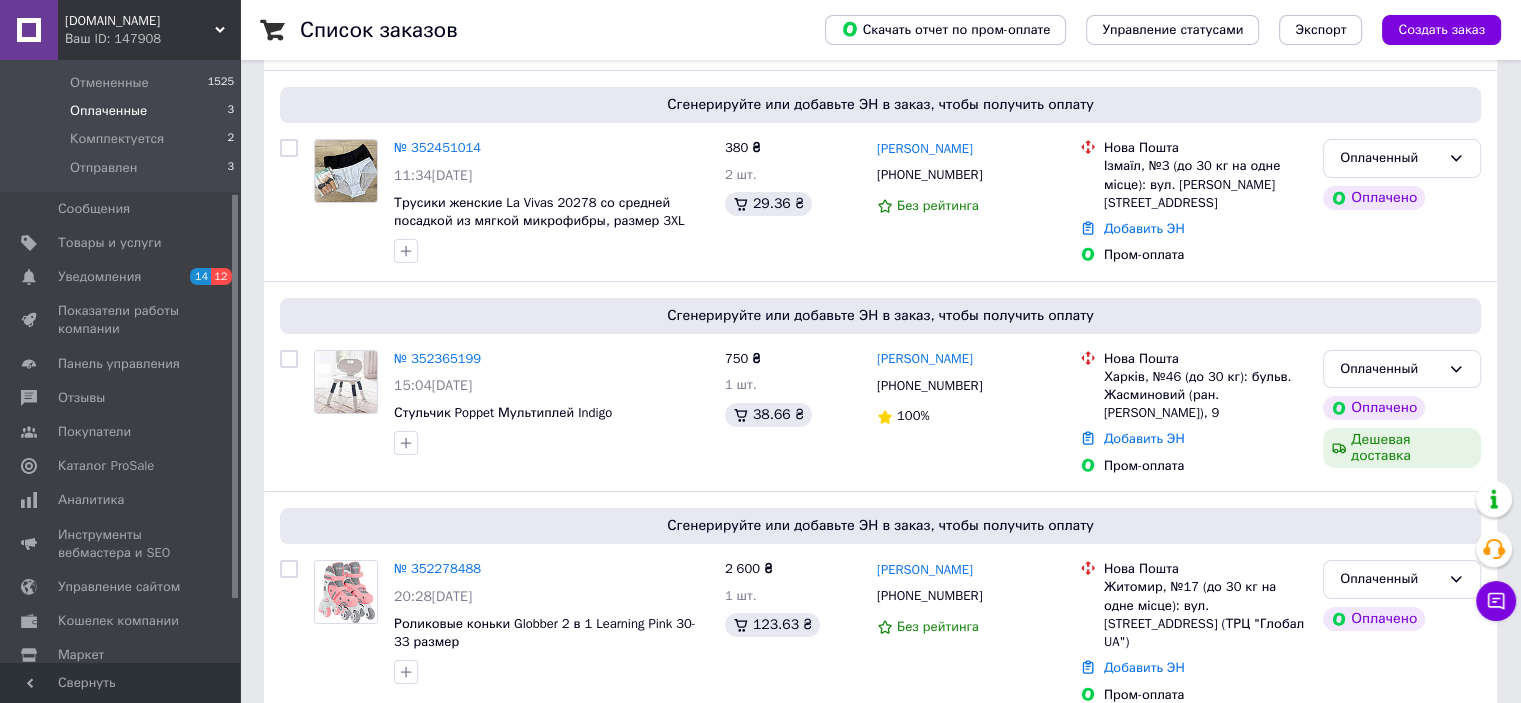 click on "Уведомления" at bounding box center (99, 277) 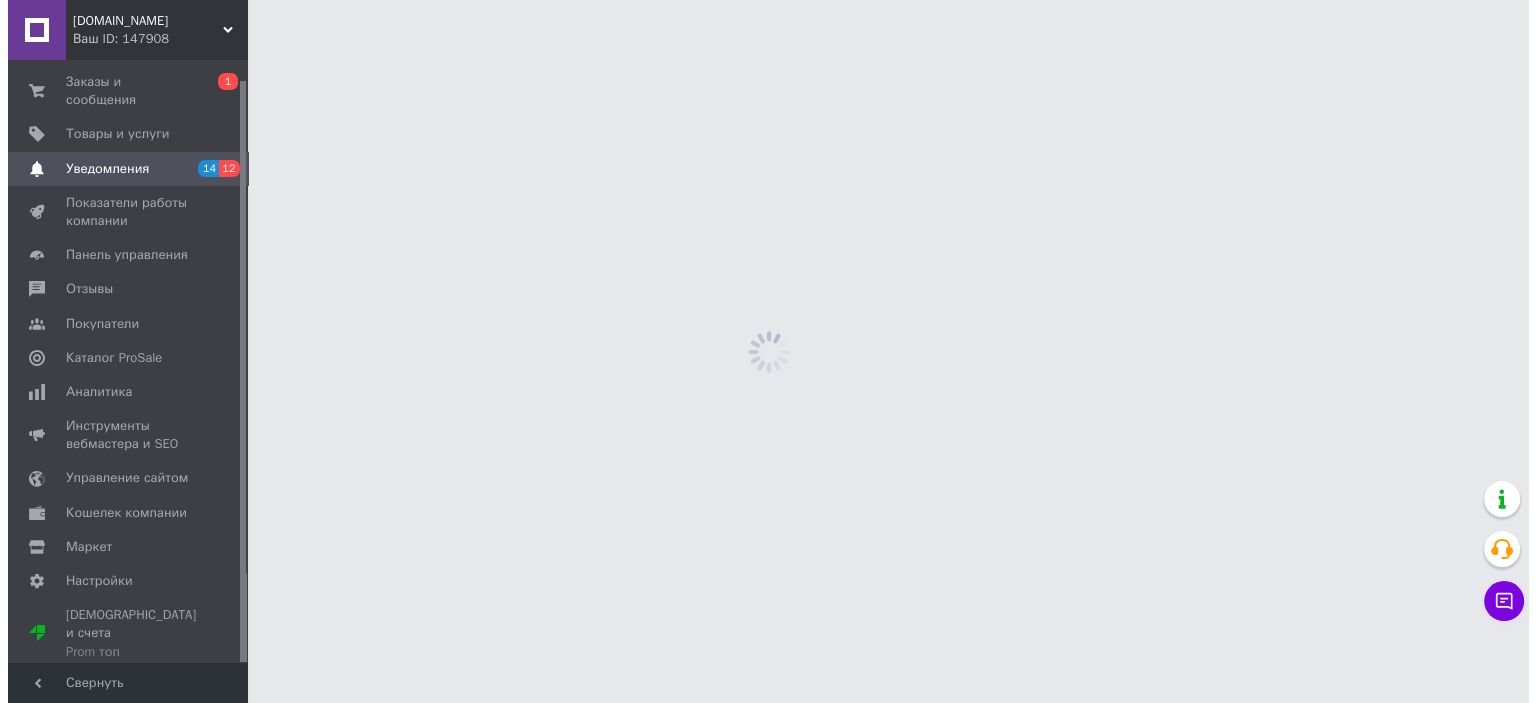 scroll, scrollTop: 0, scrollLeft: 0, axis: both 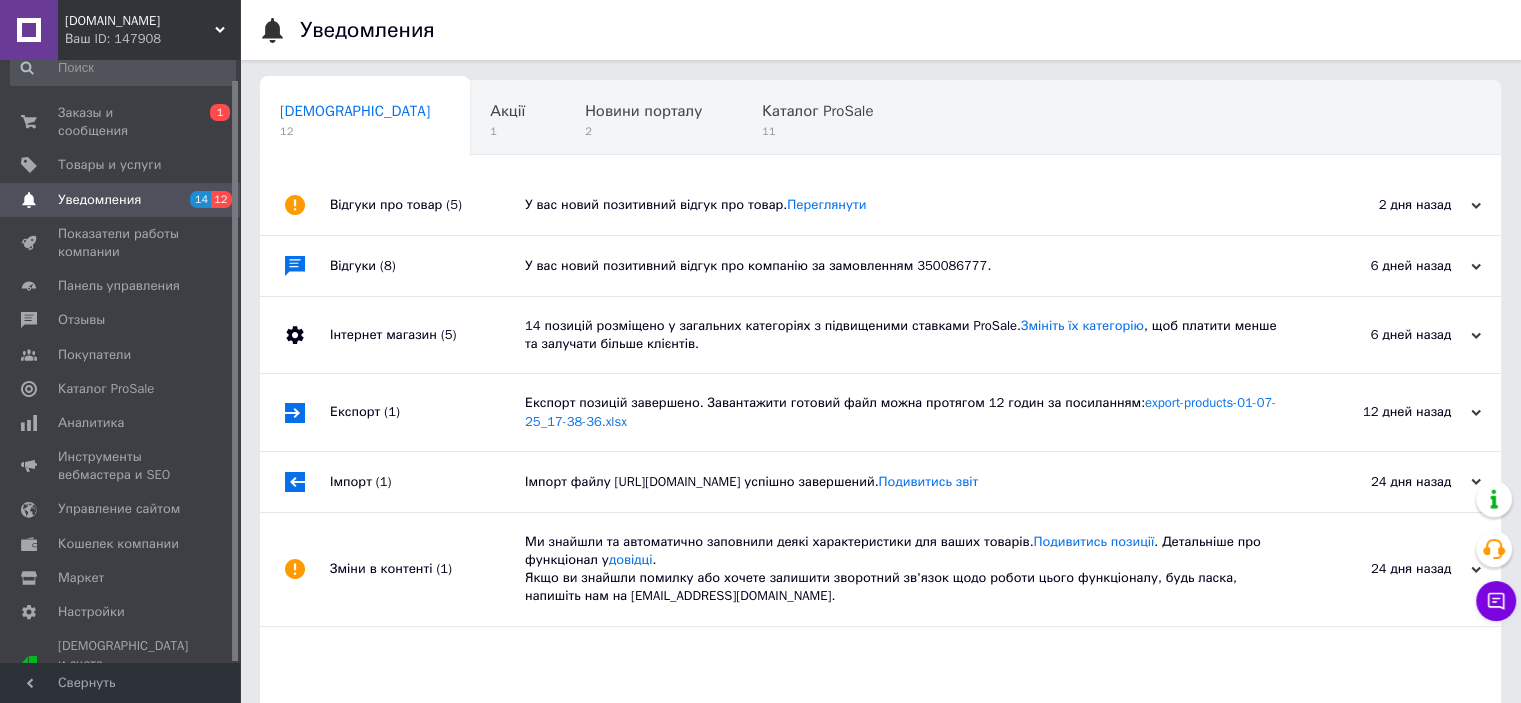 click on "Акції 1" at bounding box center [517, 119] 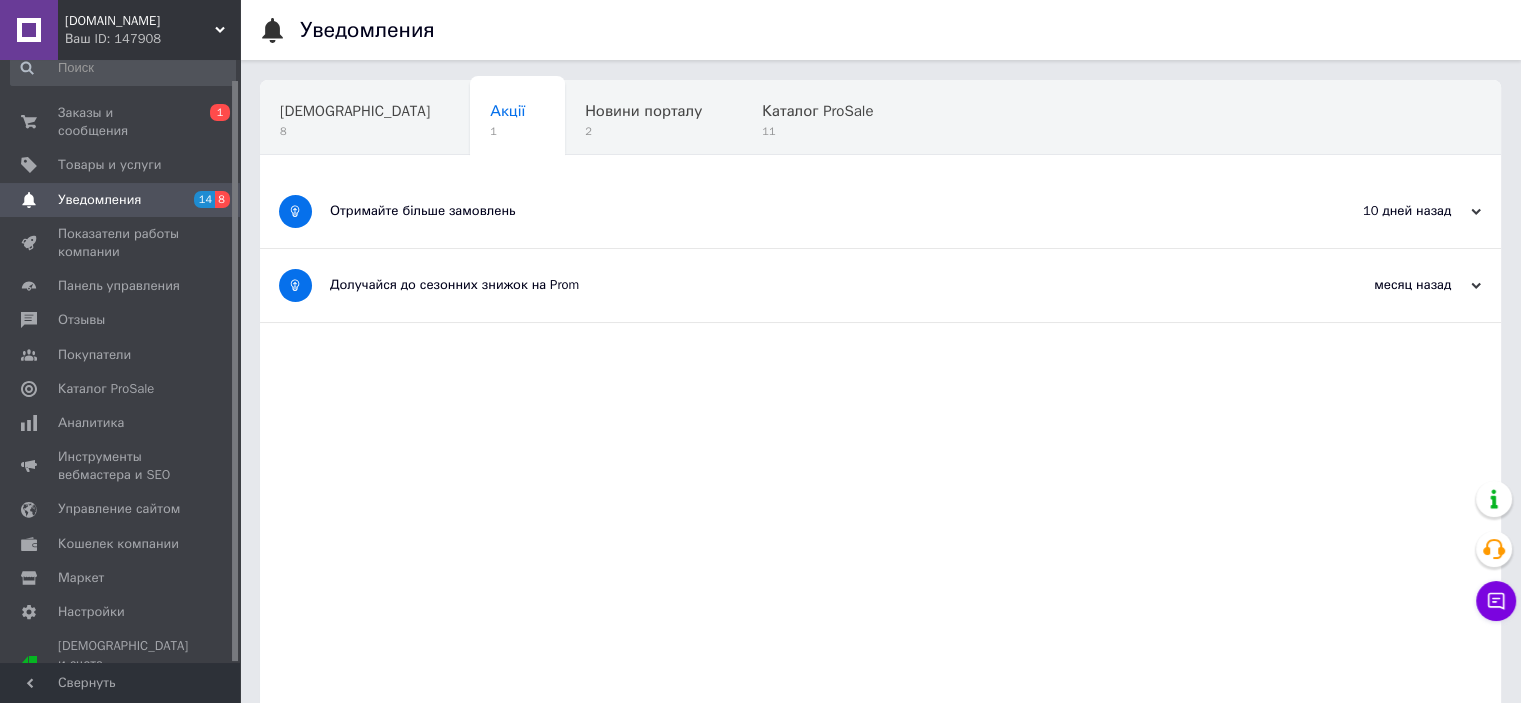 click on "Отримайте більше замовлень" at bounding box center [805, 211] 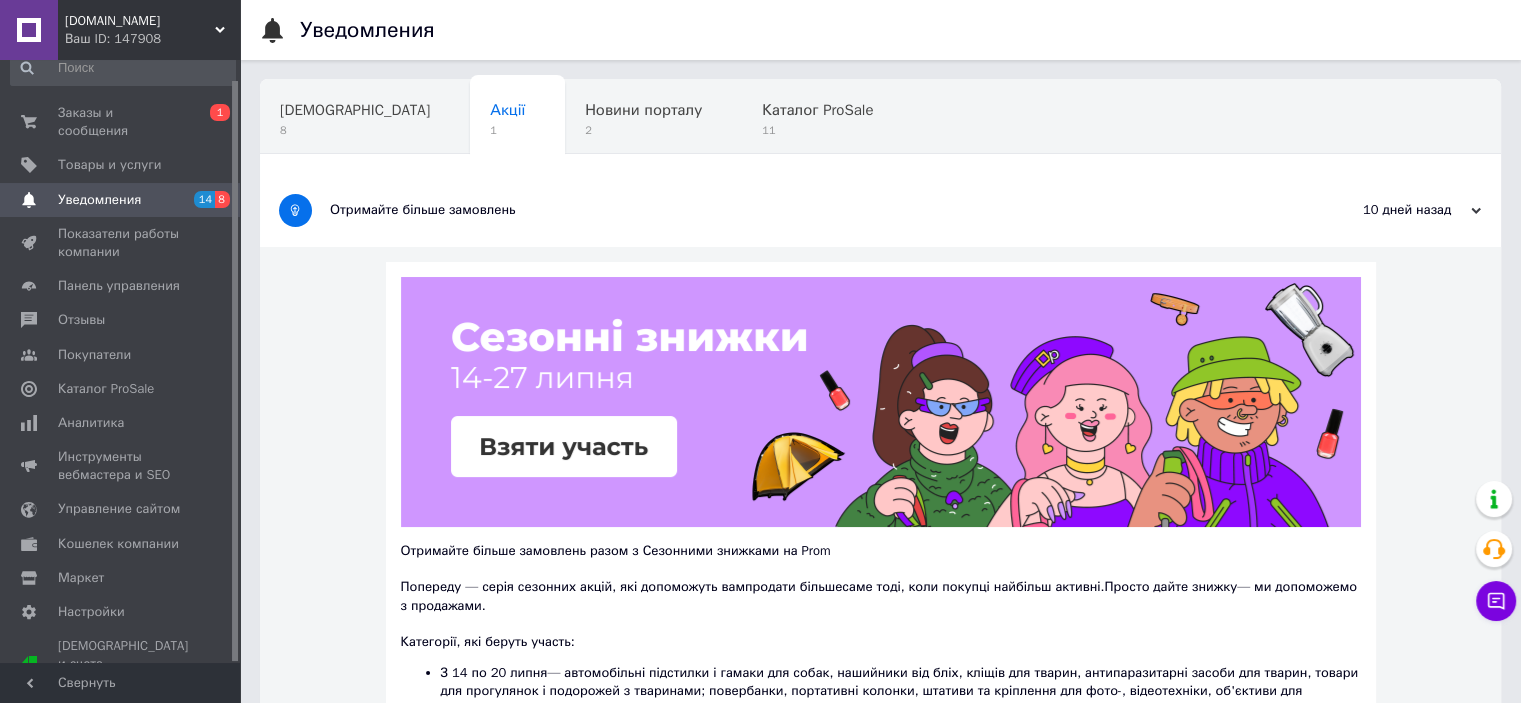 scroll, scrollTop: 0, scrollLeft: 0, axis: both 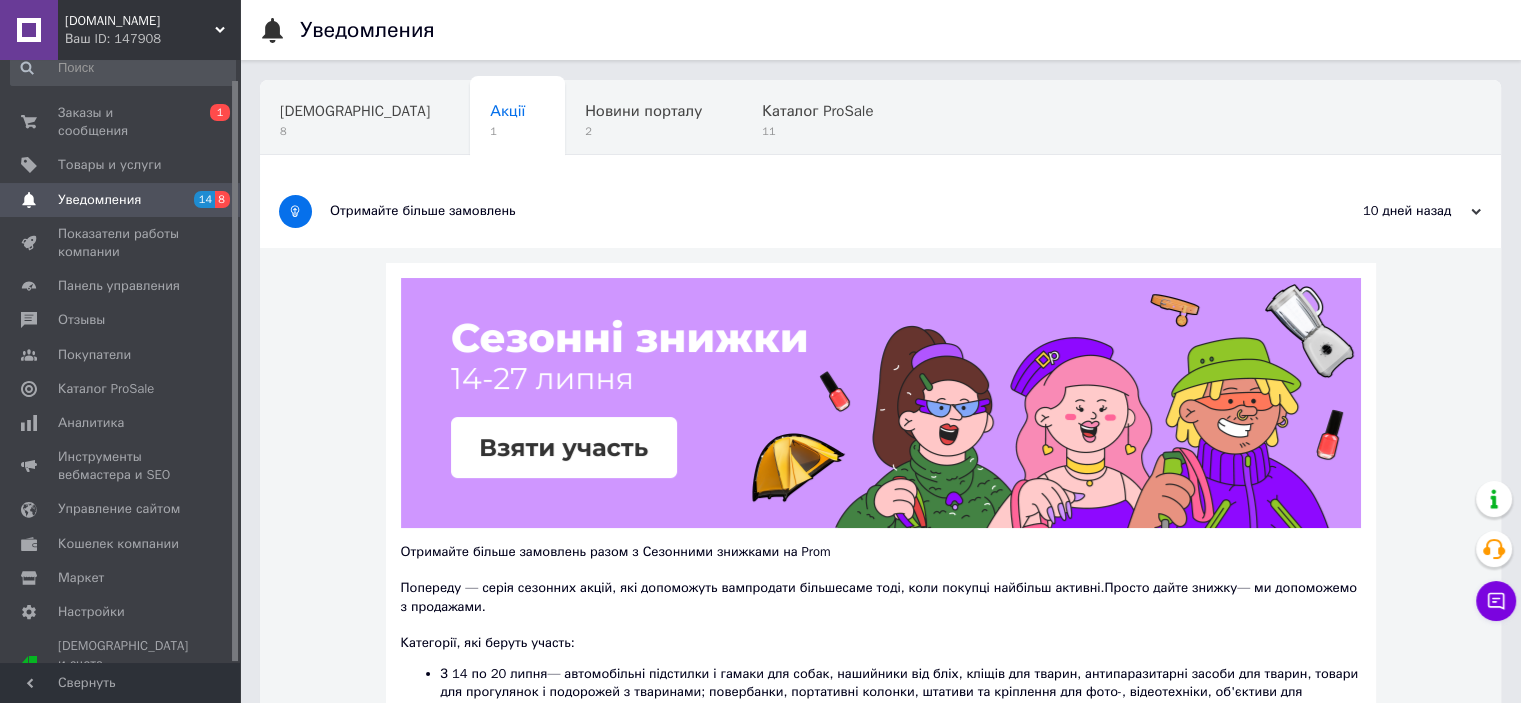 click on "Новини порталу 2" at bounding box center [653, 119] 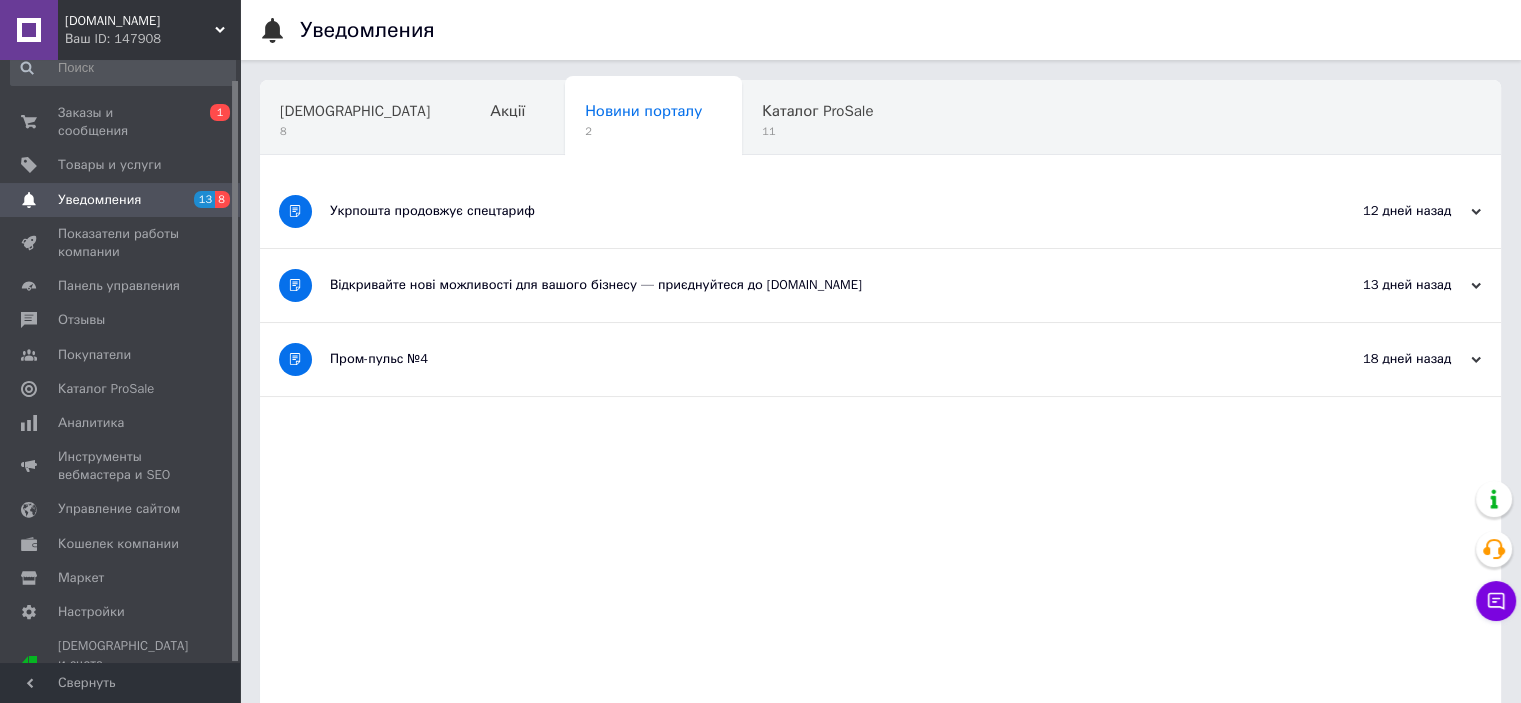 click on "Укрпошта продовжує спецтариф" at bounding box center (805, 211) 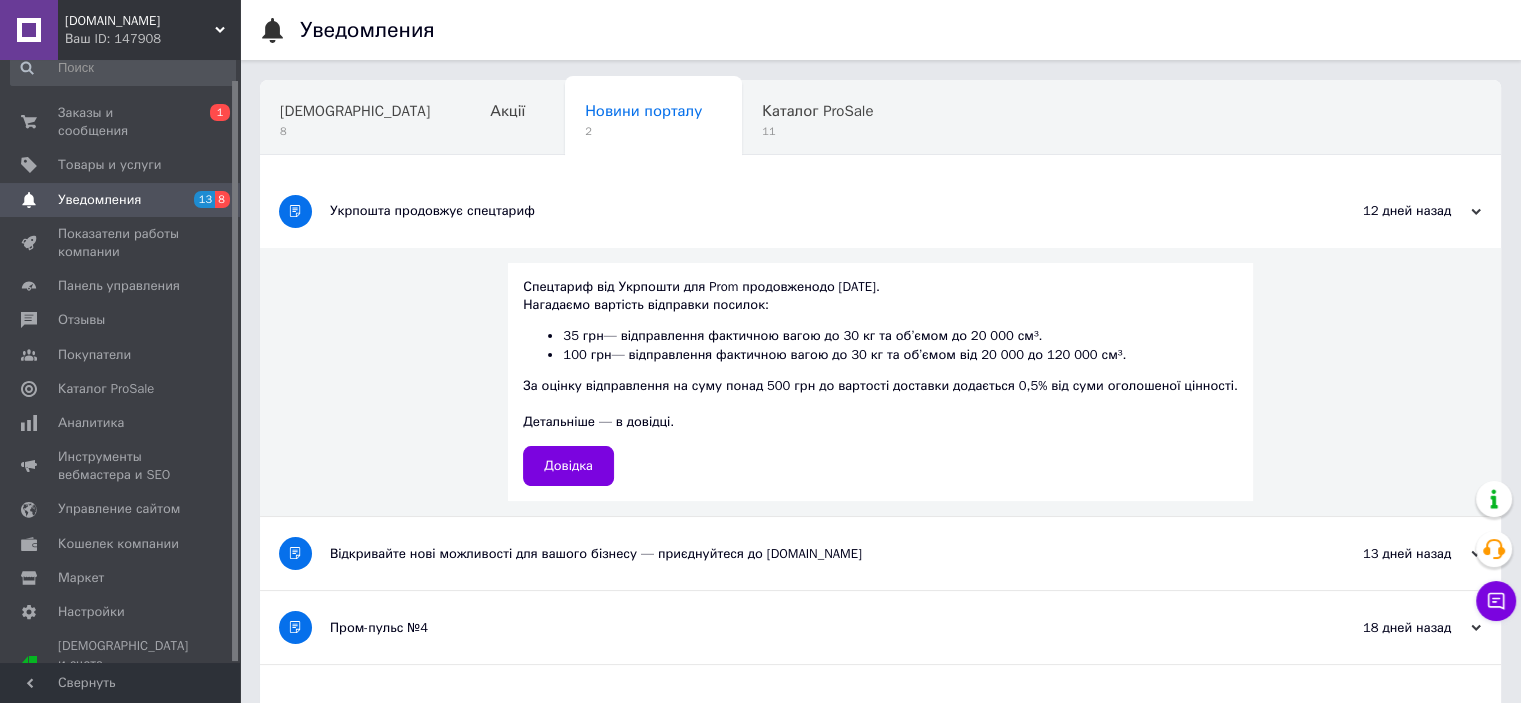 click on "Каталог ProSale 11" at bounding box center [827, 119] 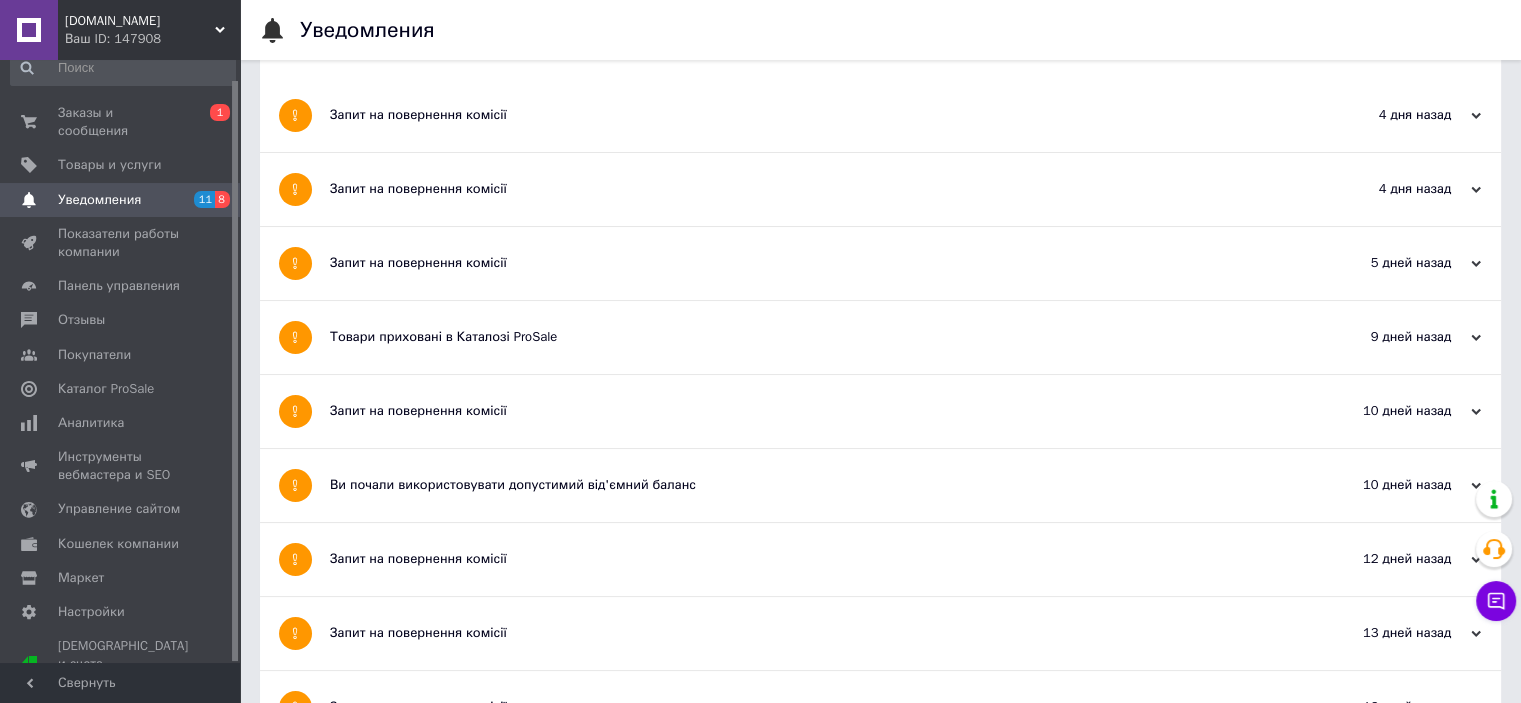 scroll, scrollTop: 100, scrollLeft: 0, axis: vertical 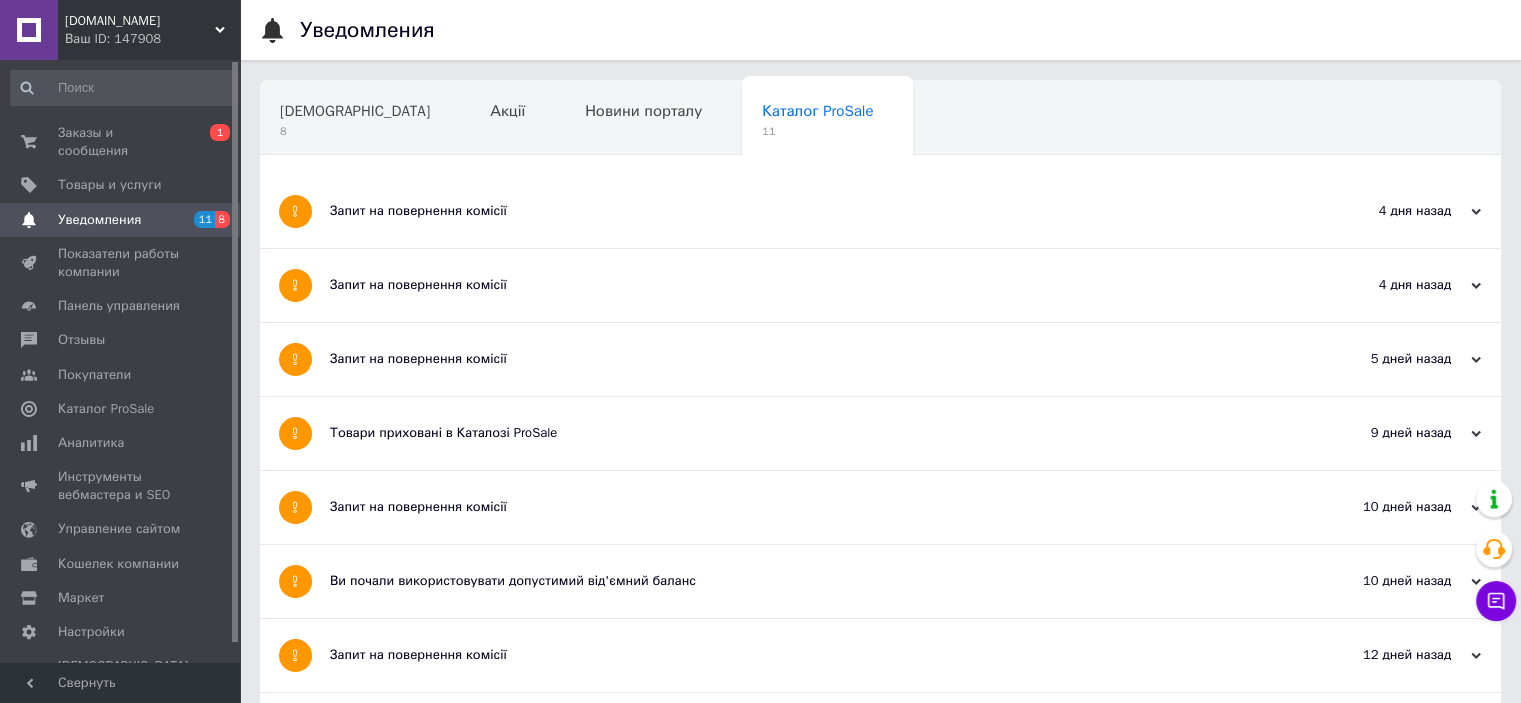click on "[DEMOGRAPHIC_DATA]" at bounding box center [355, 111] 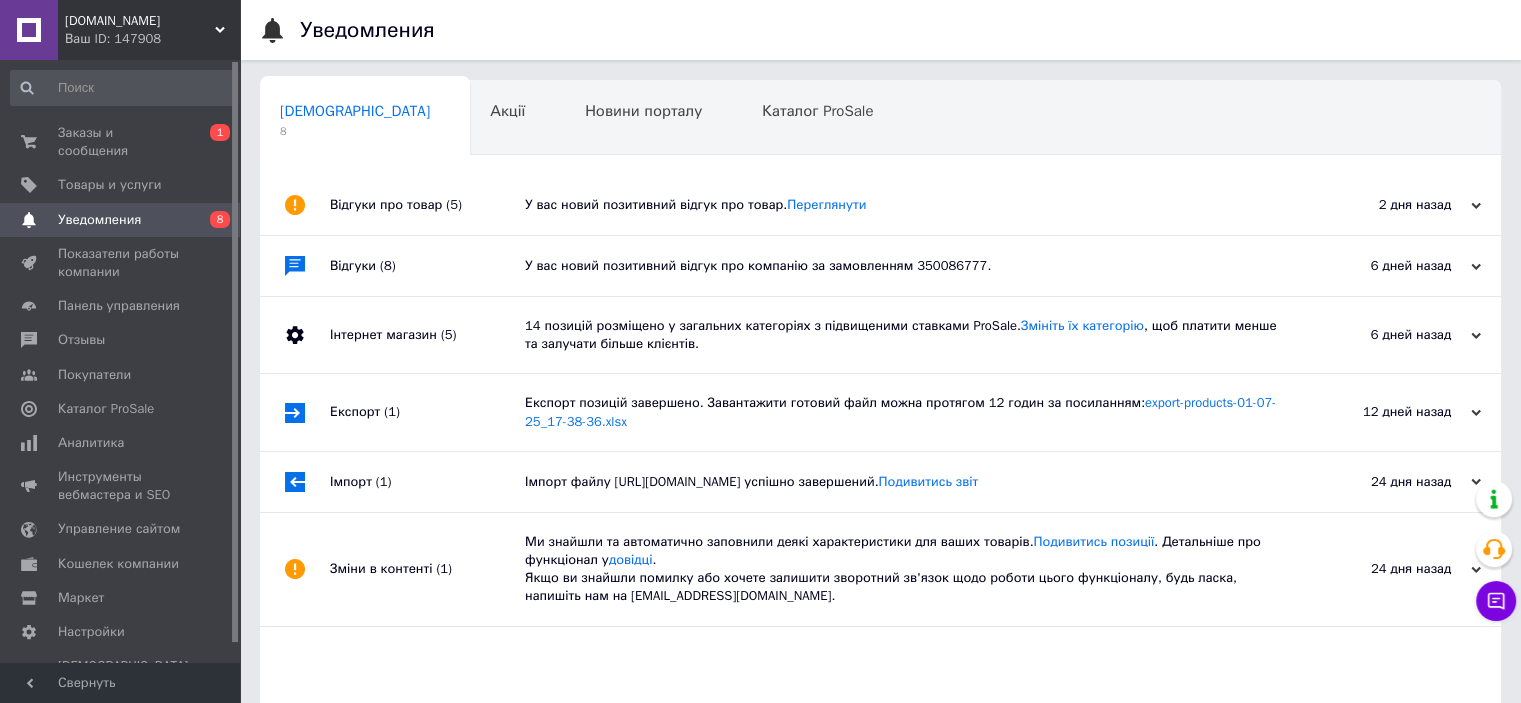 click on "Переглянути" at bounding box center [826, 204] 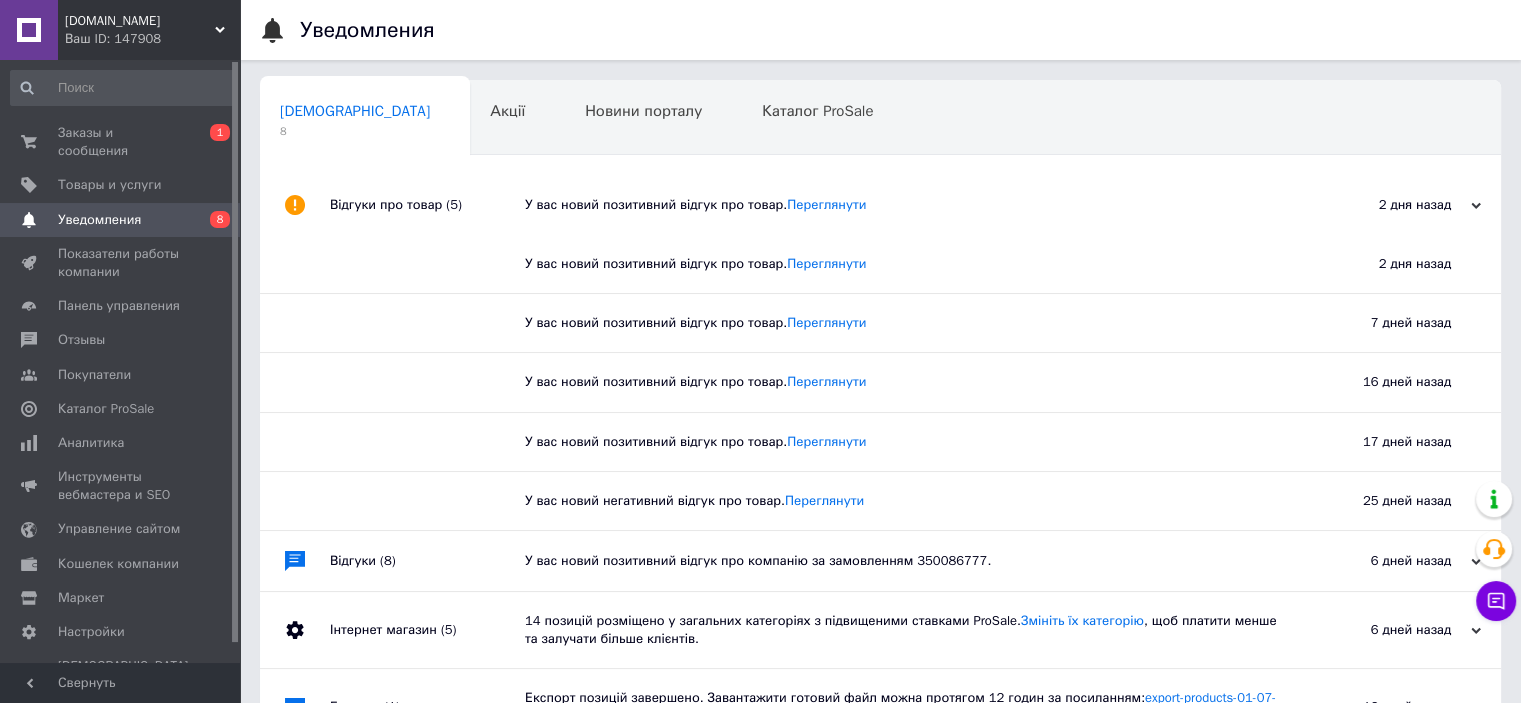 click on "Заказы и сообщения" at bounding box center [121, 142] 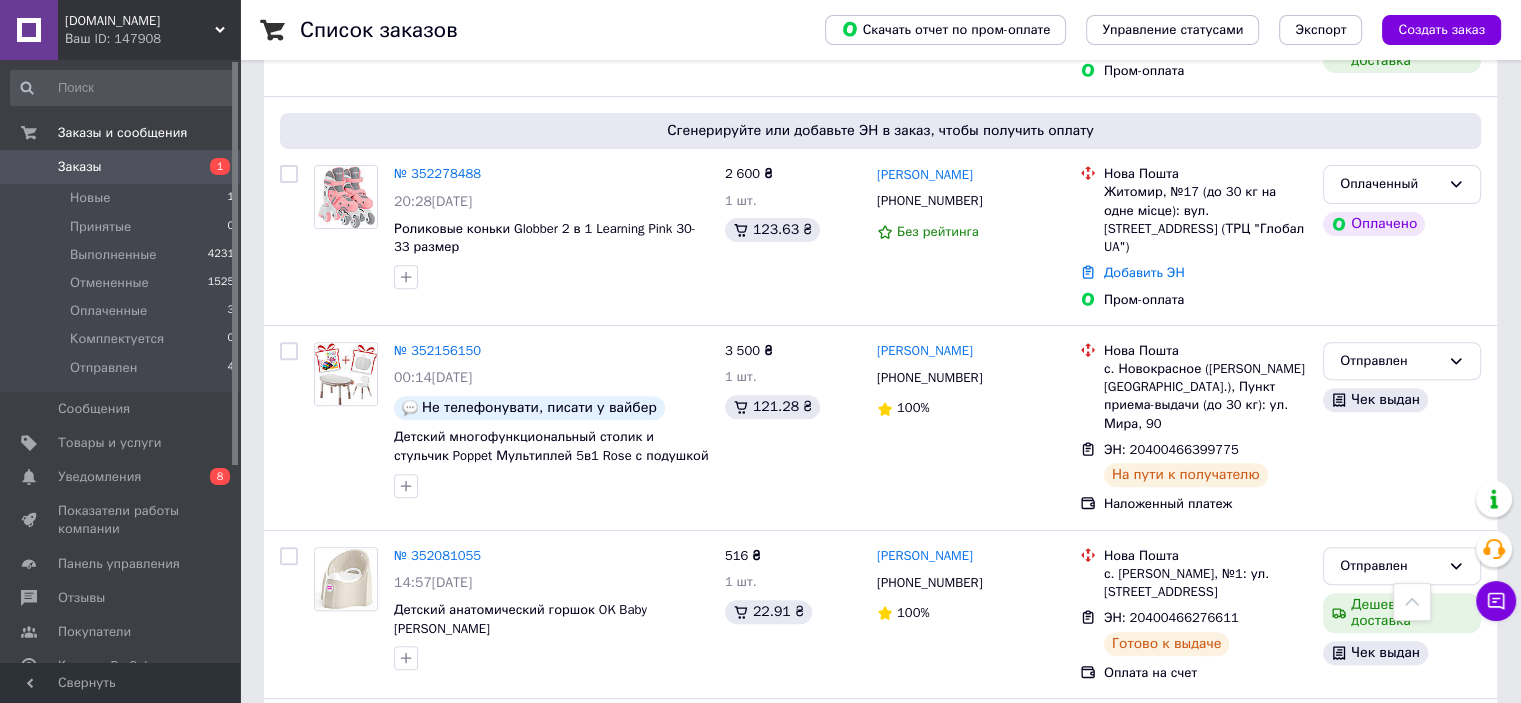 scroll, scrollTop: 700, scrollLeft: 0, axis: vertical 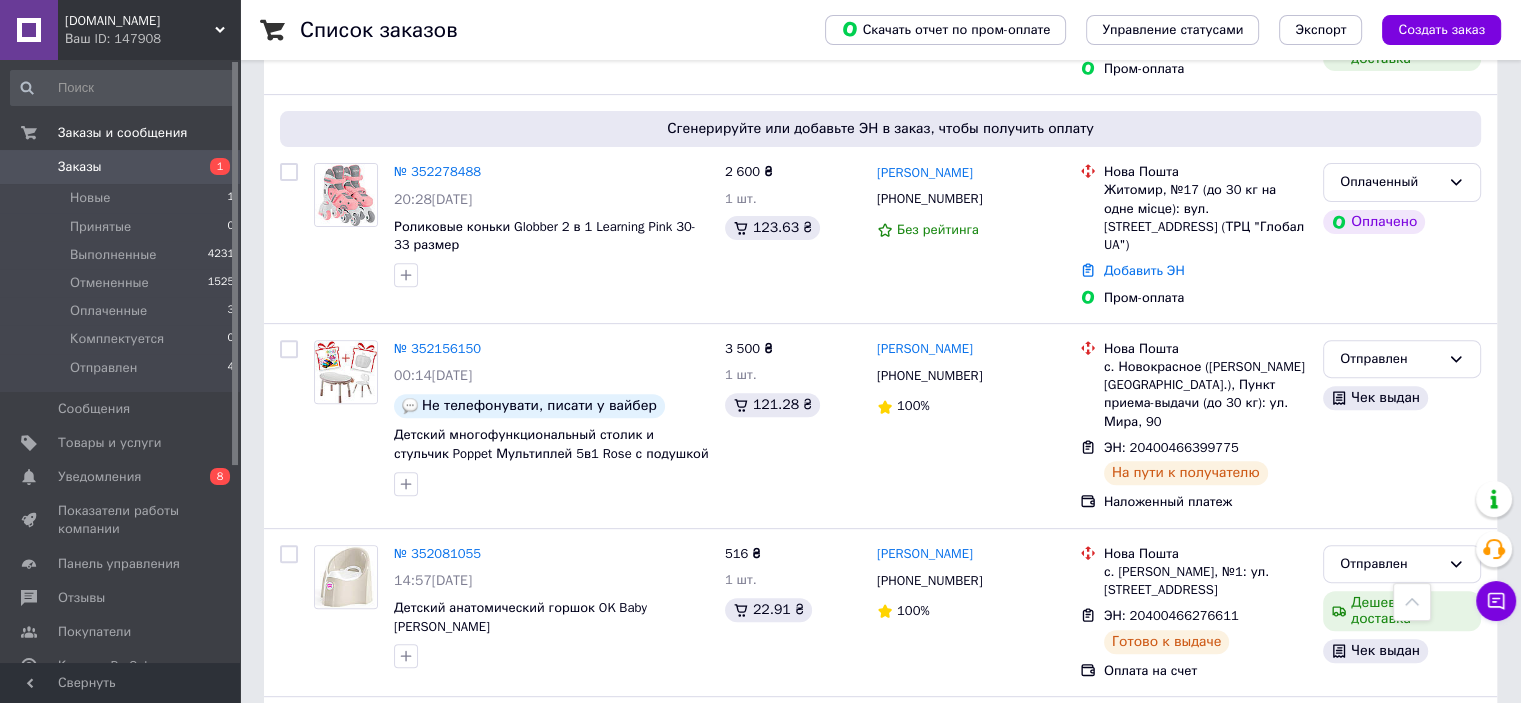 click 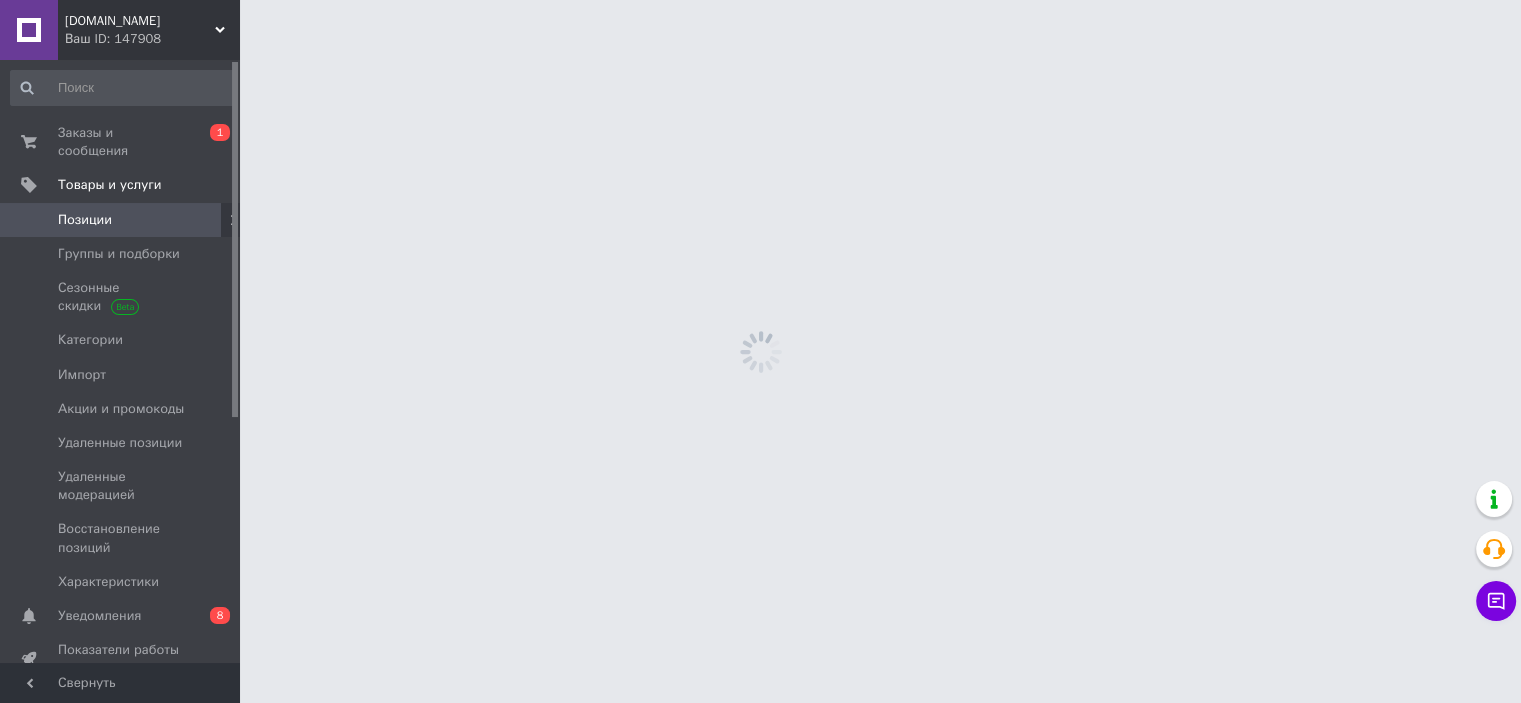 scroll, scrollTop: 0, scrollLeft: 0, axis: both 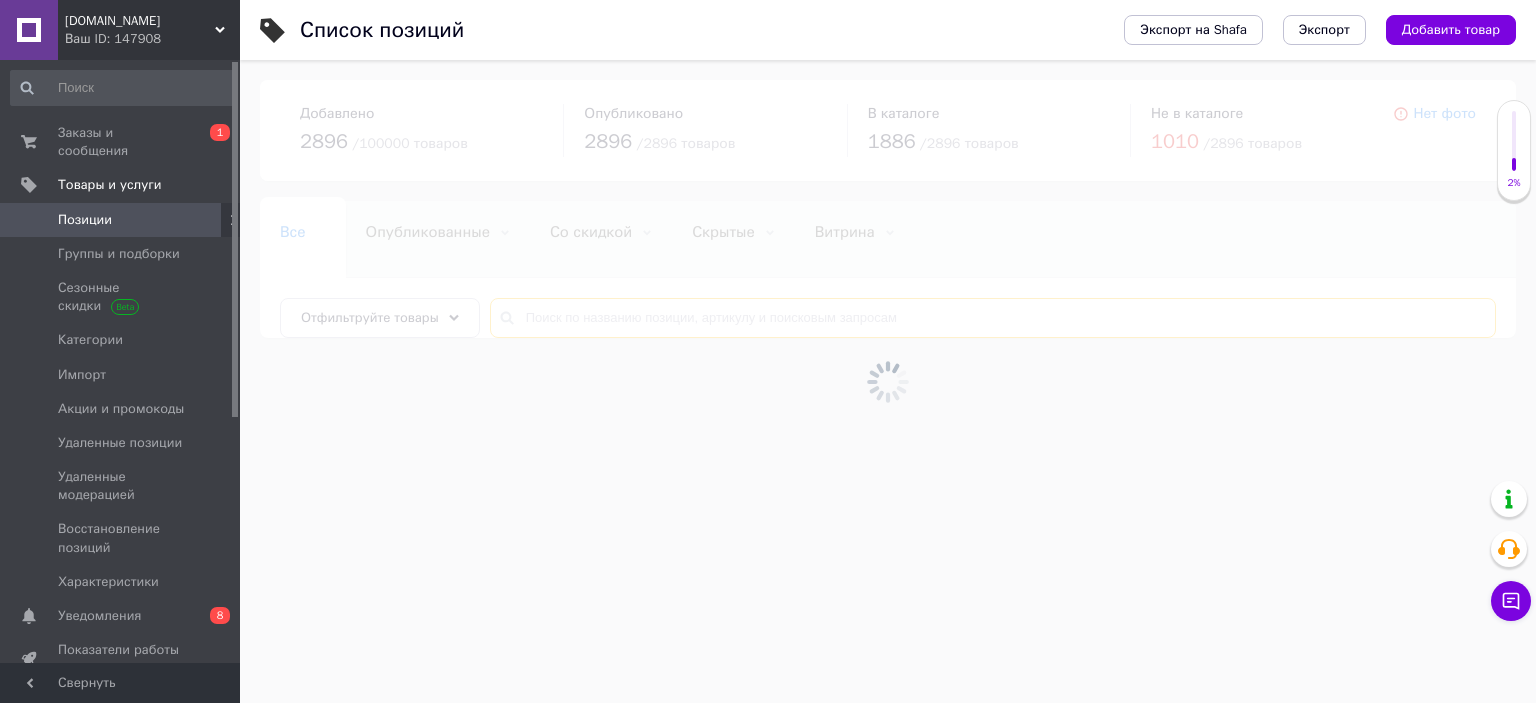 click at bounding box center [993, 318] 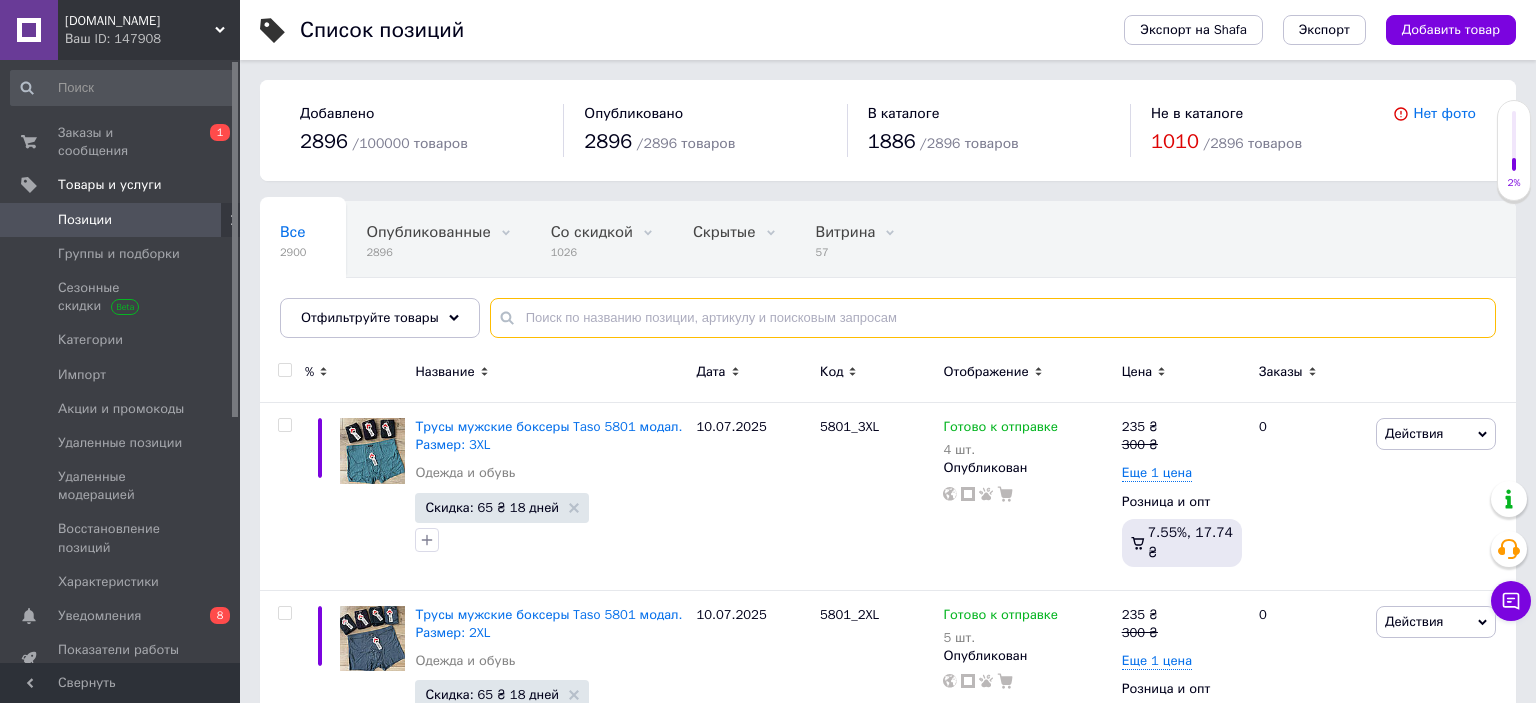 click at bounding box center (993, 318) 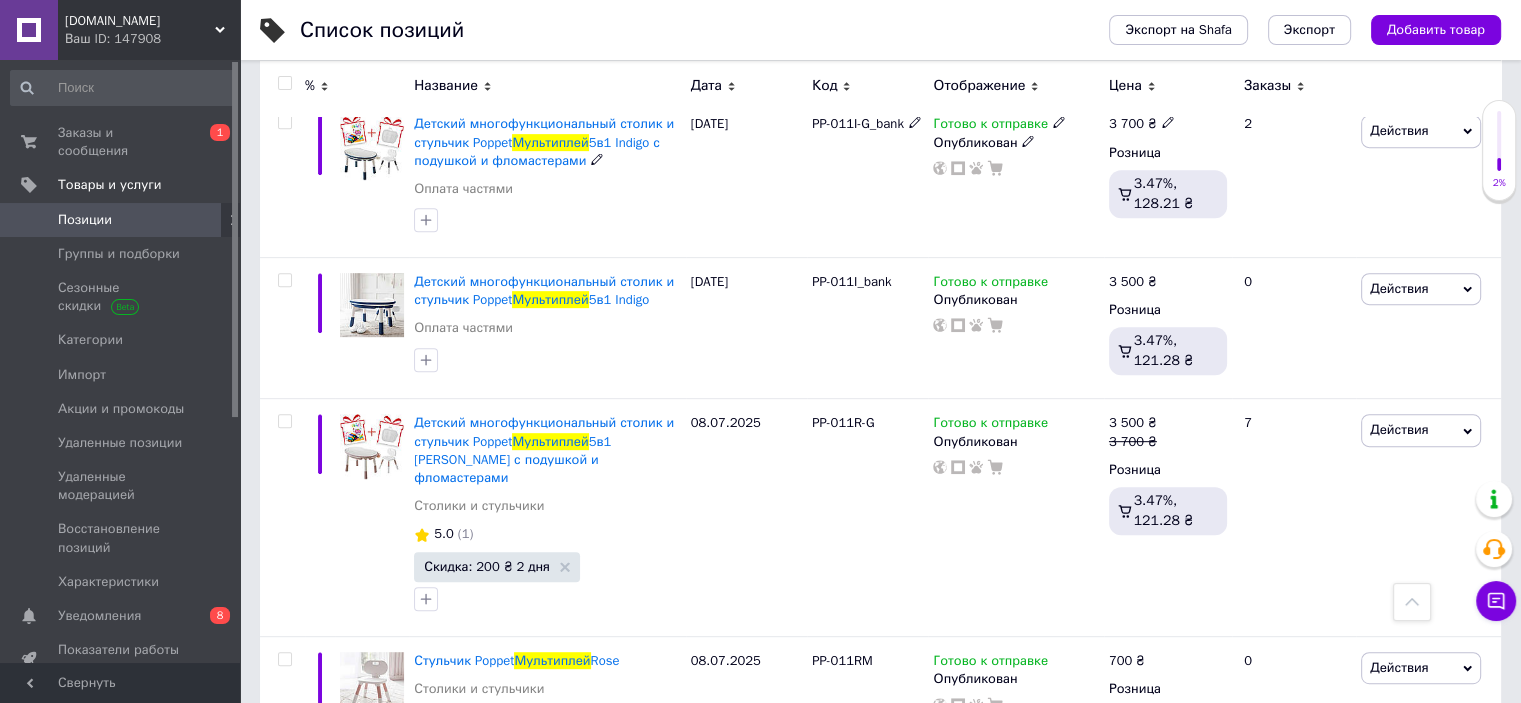 scroll, scrollTop: 900, scrollLeft: 0, axis: vertical 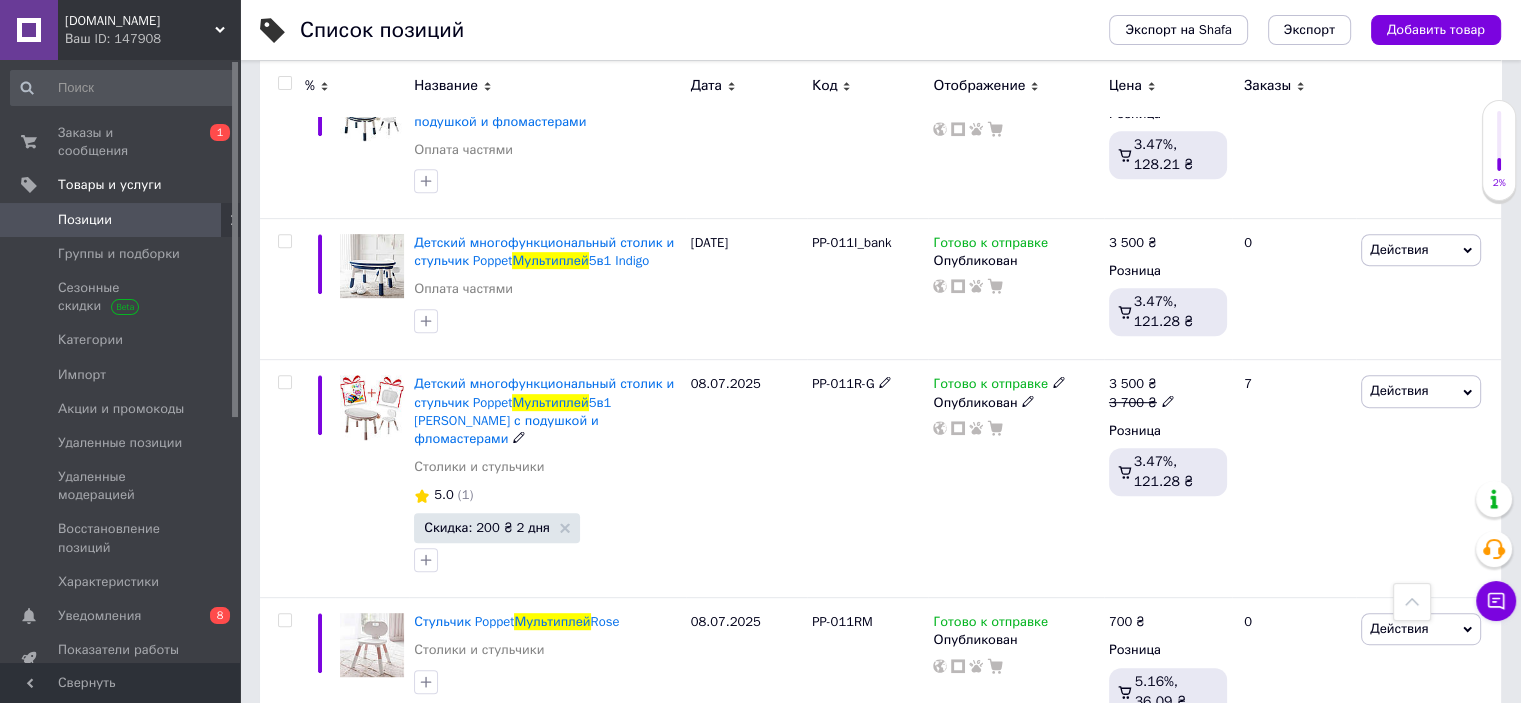 click 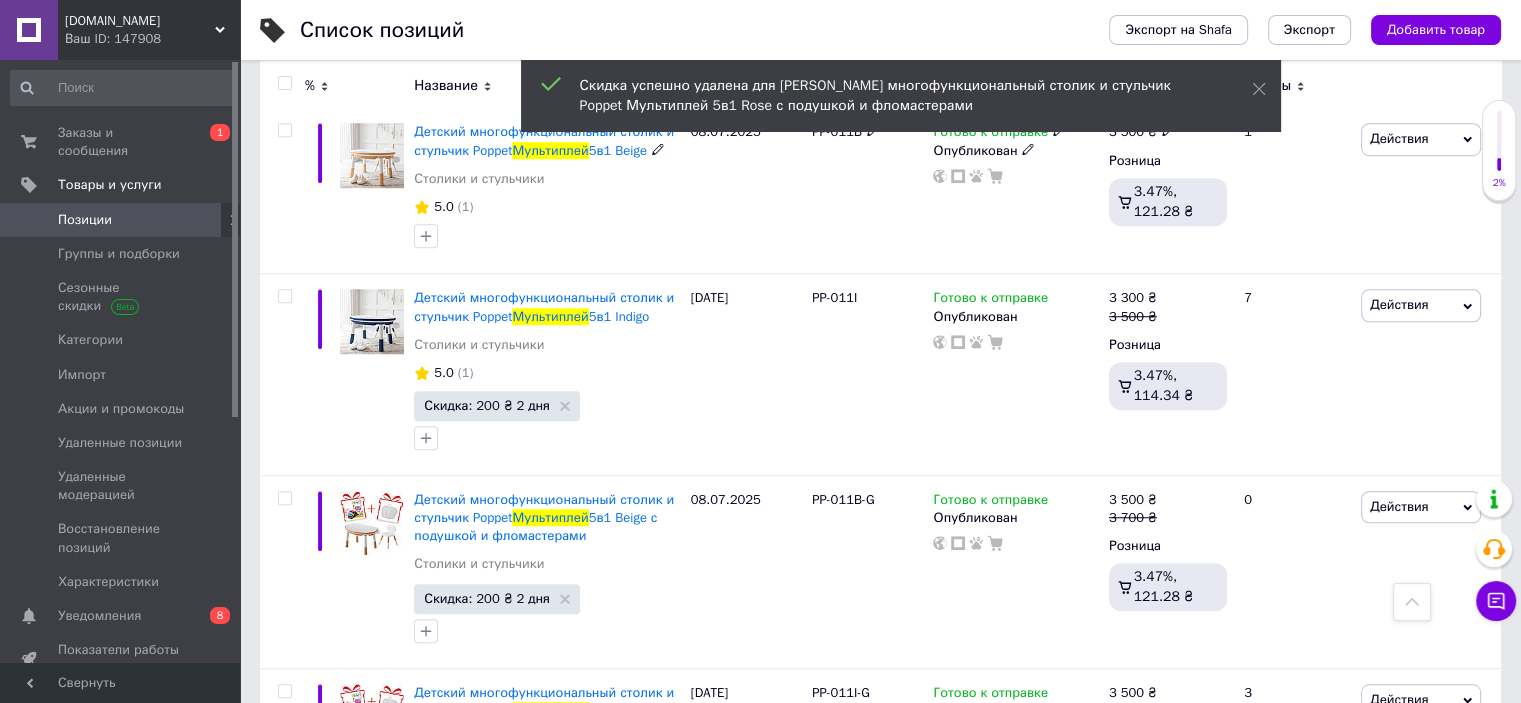 scroll, scrollTop: 1500, scrollLeft: 0, axis: vertical 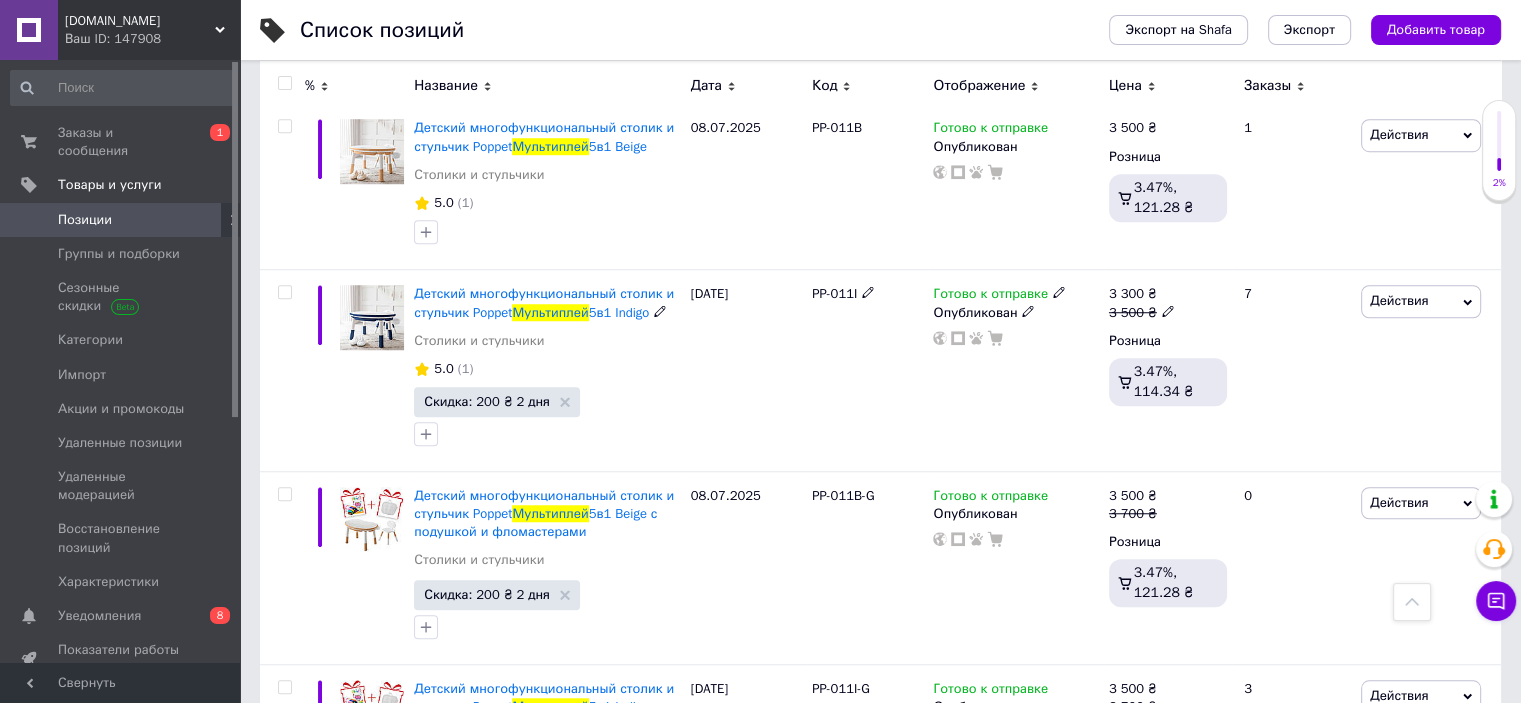 click 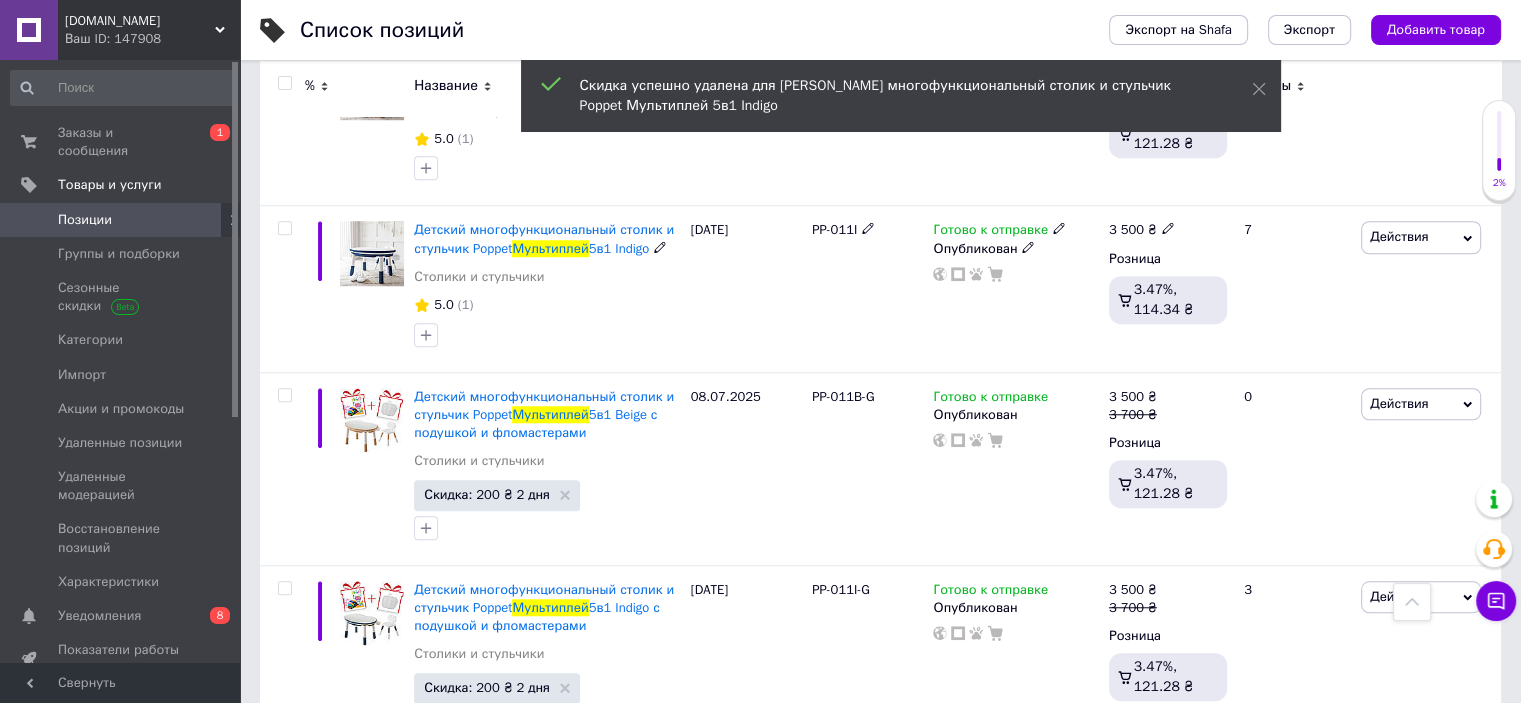 scroll, scrollTop: 1600, scrollLeft: 0, axis: vertical 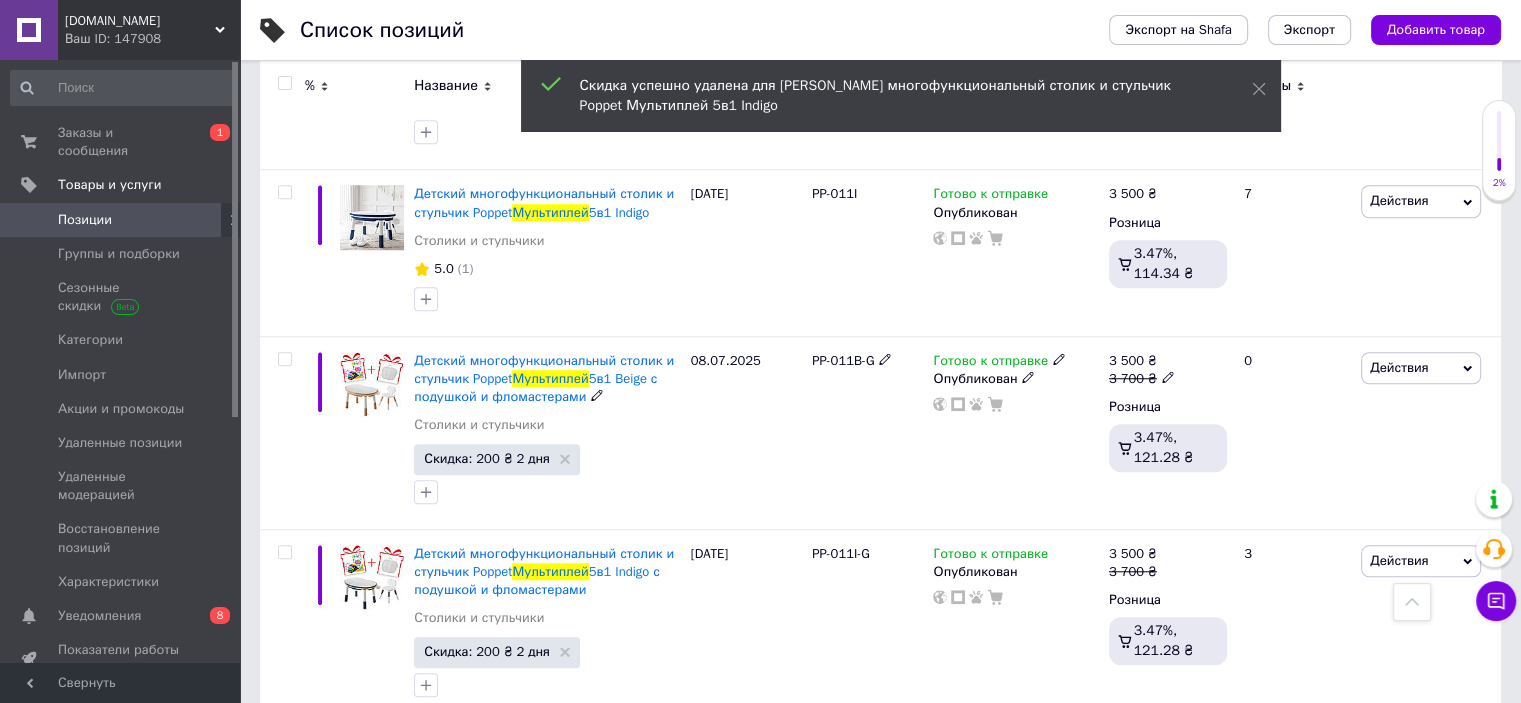 click 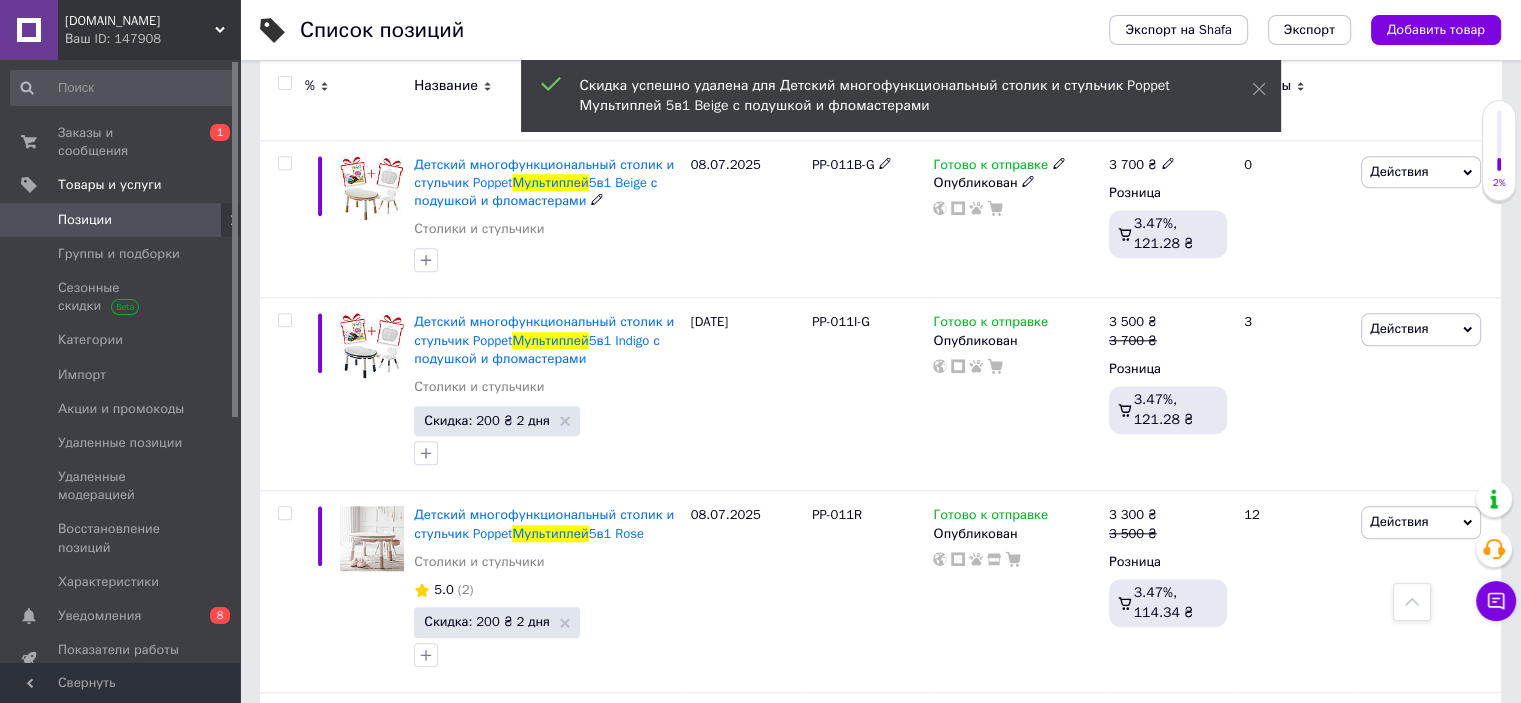 scroll, scrollTop: 1800, scrollLeft: 0, axis: vertical 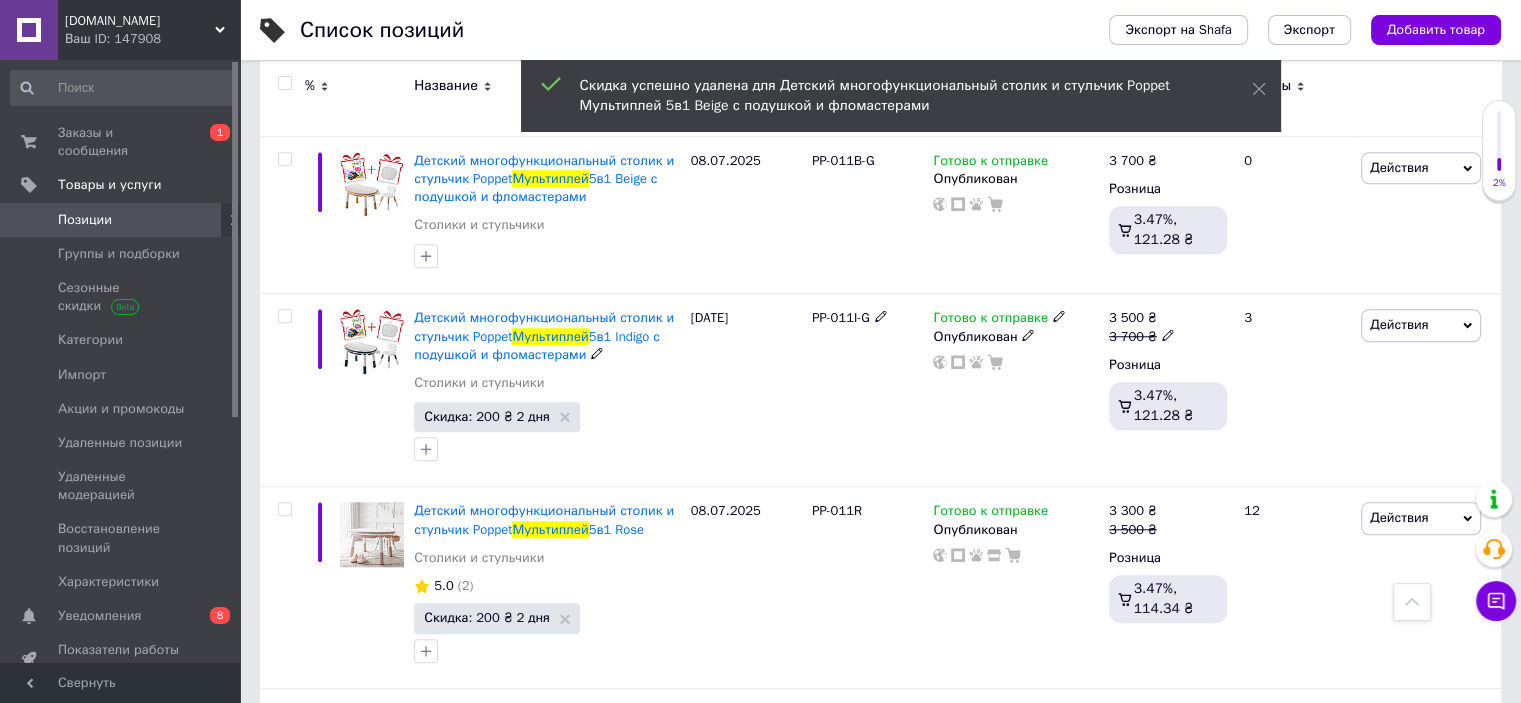 click 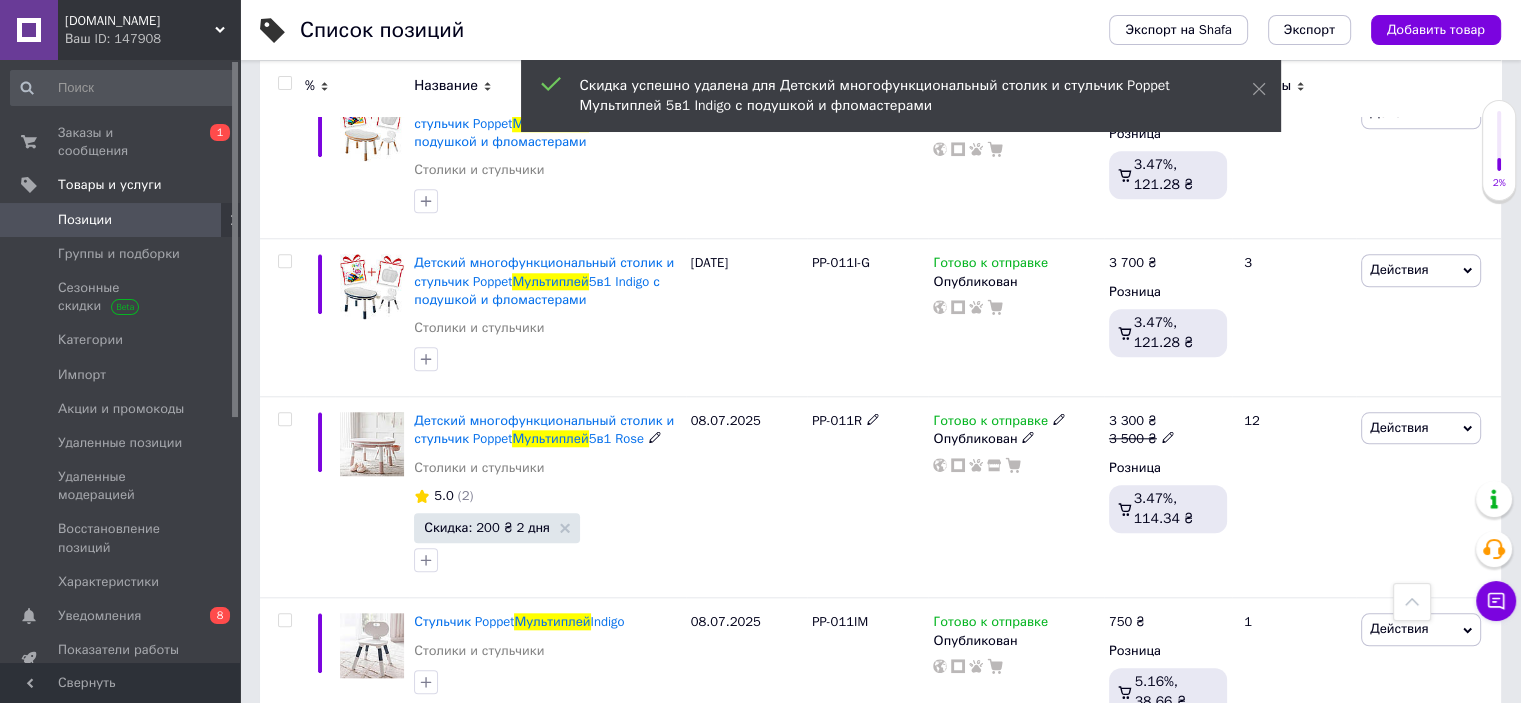 scroll, scrollTop: 1871, scrollLeft: 0, axis: vertical 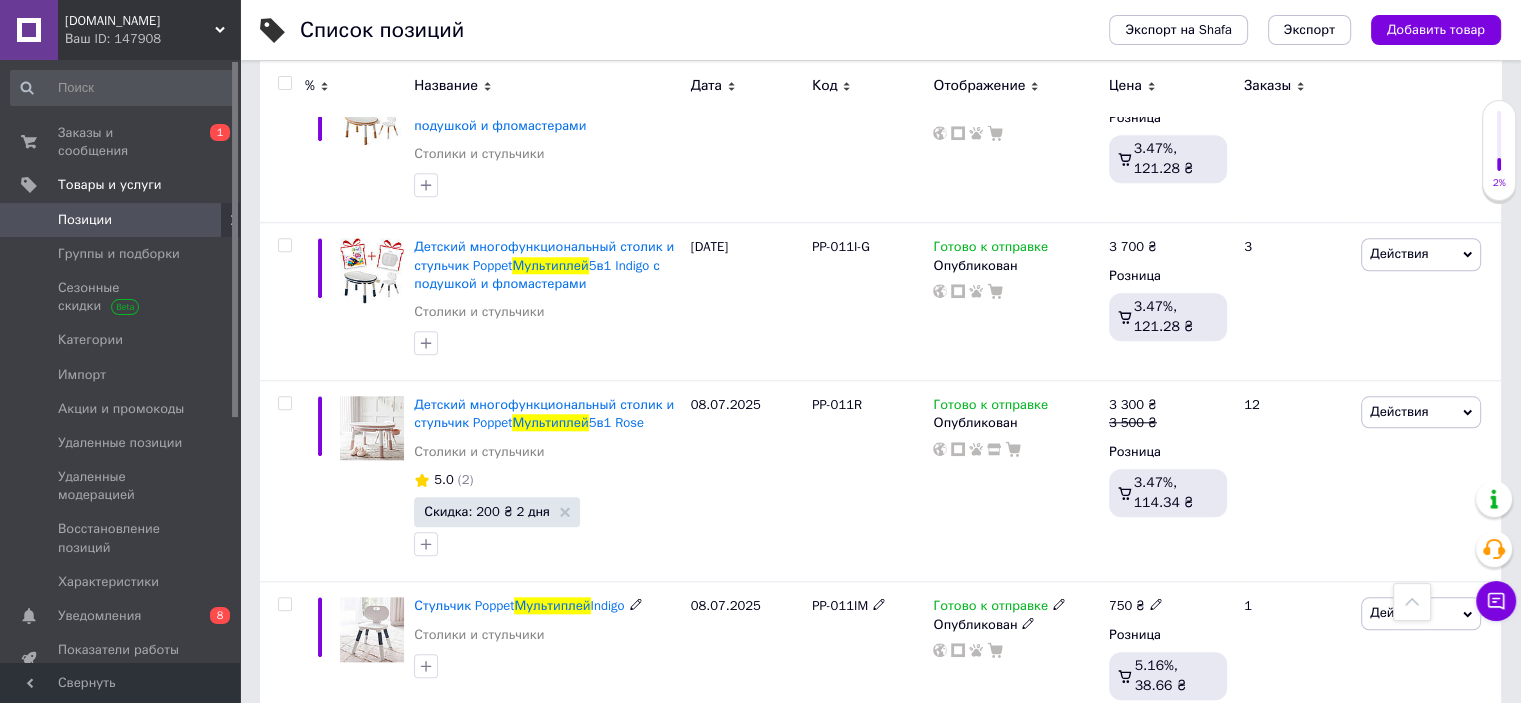 click on "Готово к отправке" at bounding box center (990, 608) 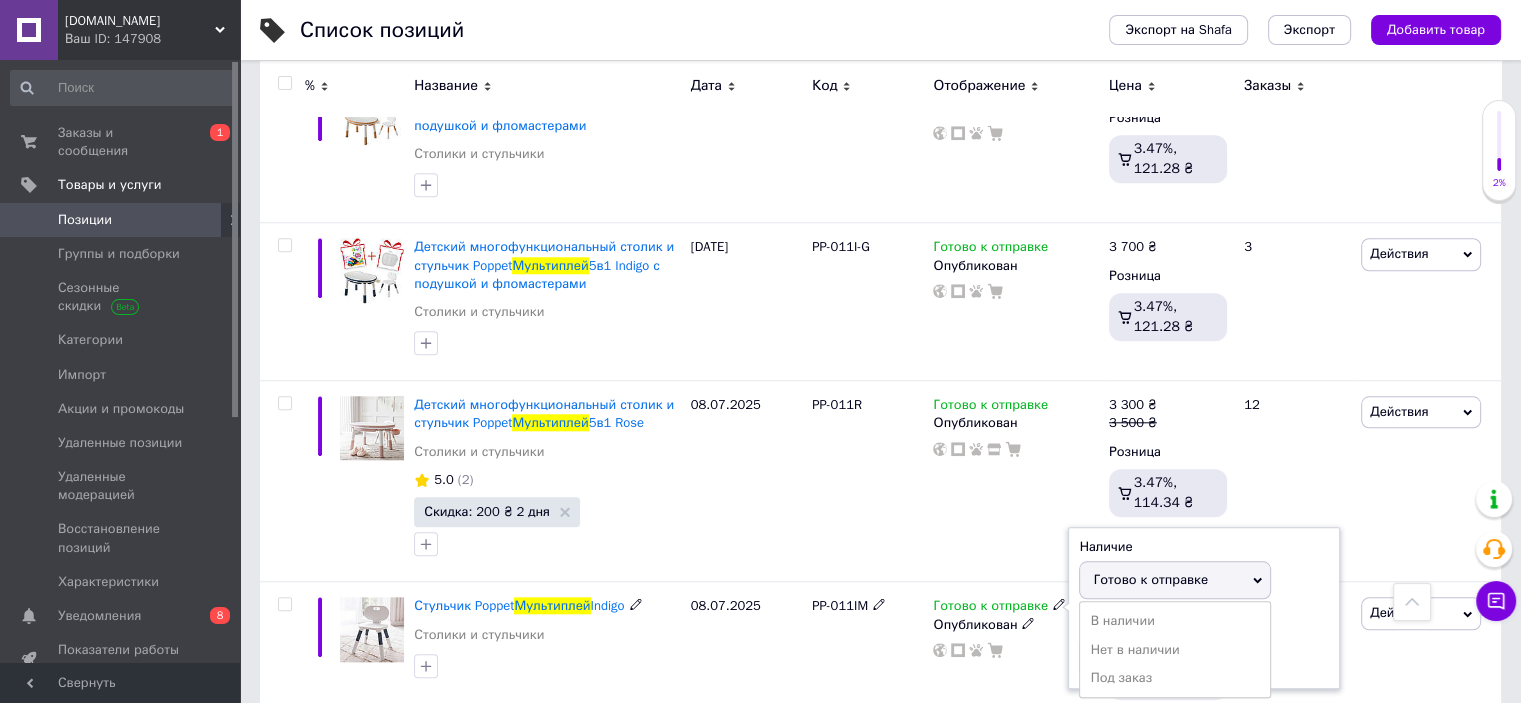 drag, startPoint x: 1125, startPoint y: 581, endPoint x: 905, endPoint y: 479, distance: 242.49536 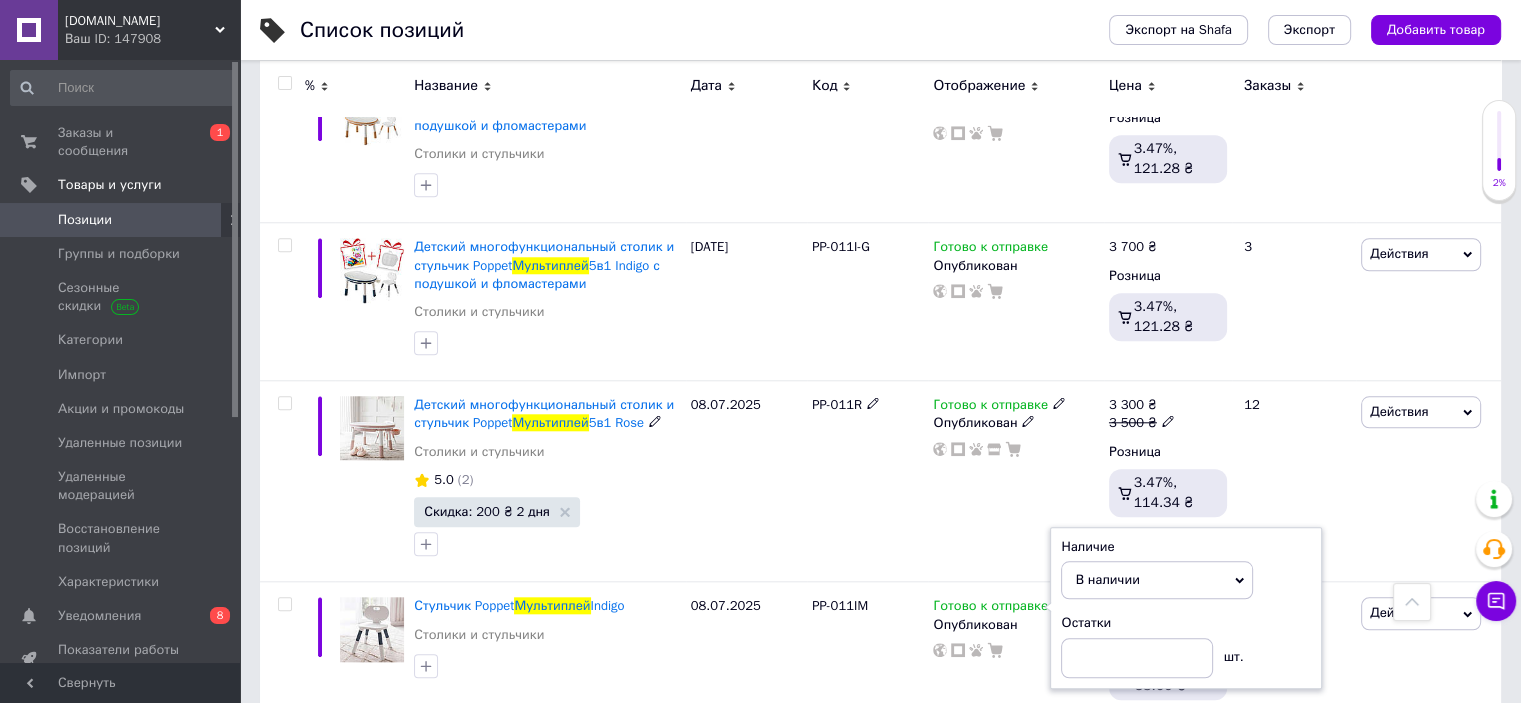 click on "PP-011R" at bounding box center (867, 481) 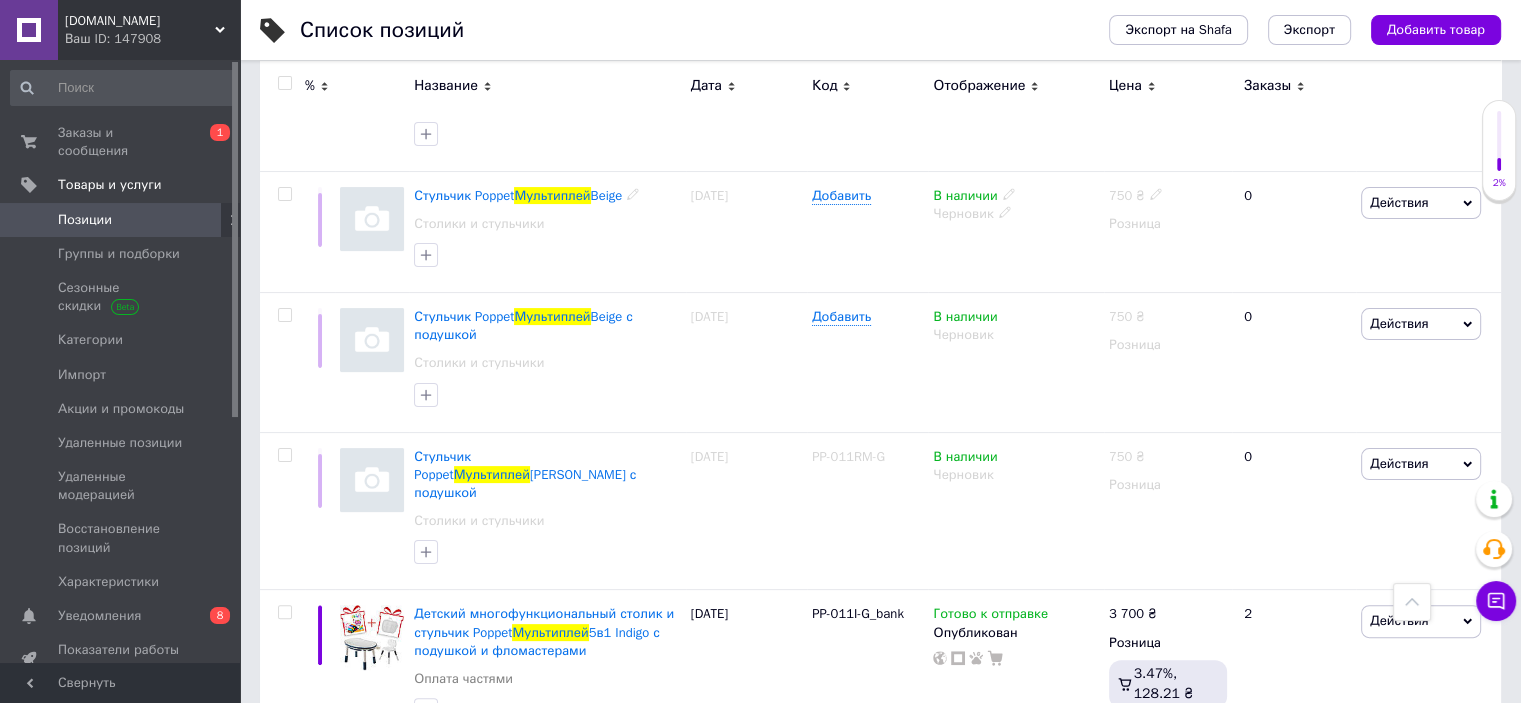 scroll, scrollTop: 0, scrollLeft: 0, axis: both 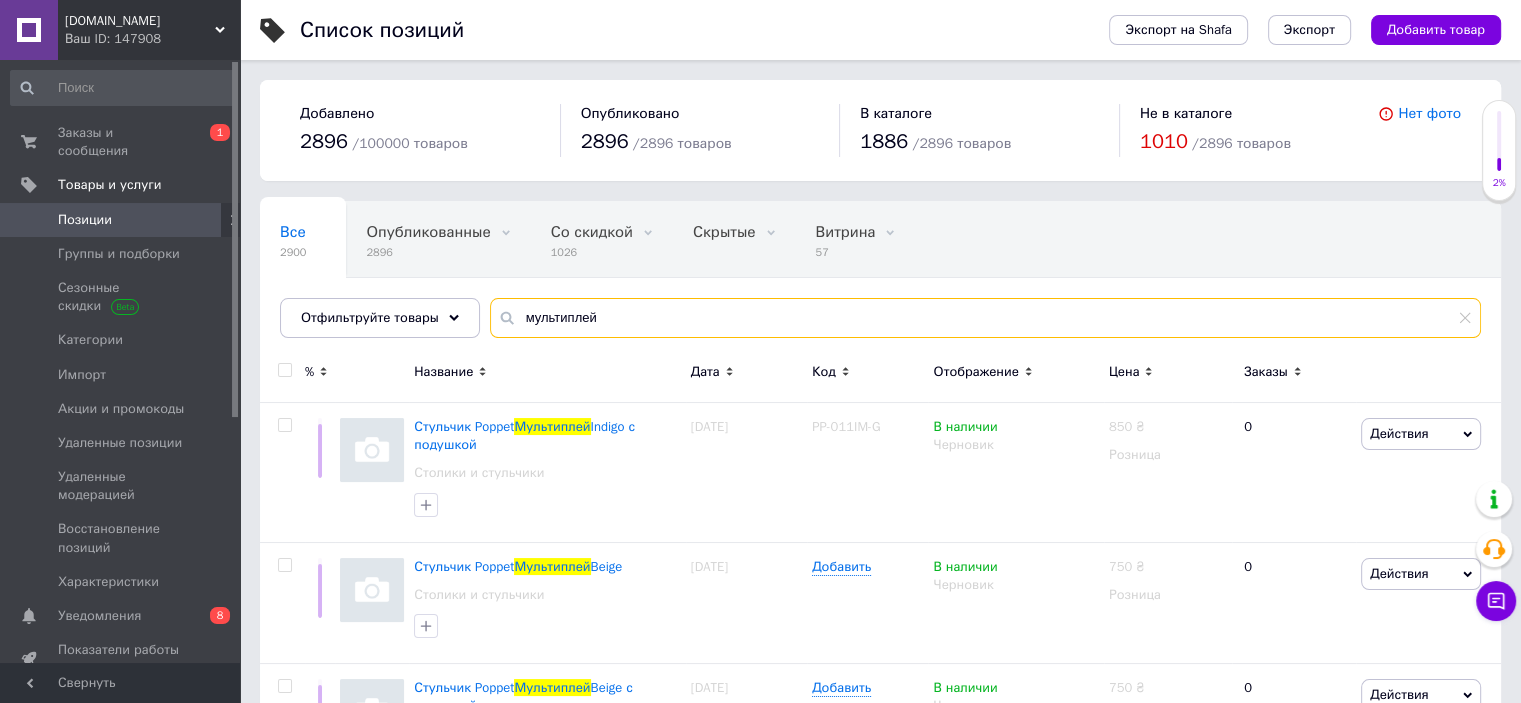 drag, startPoint x: 612, startPoint y: 317, endPoint x: 588, endPoint y: 316, distance: 24.020824 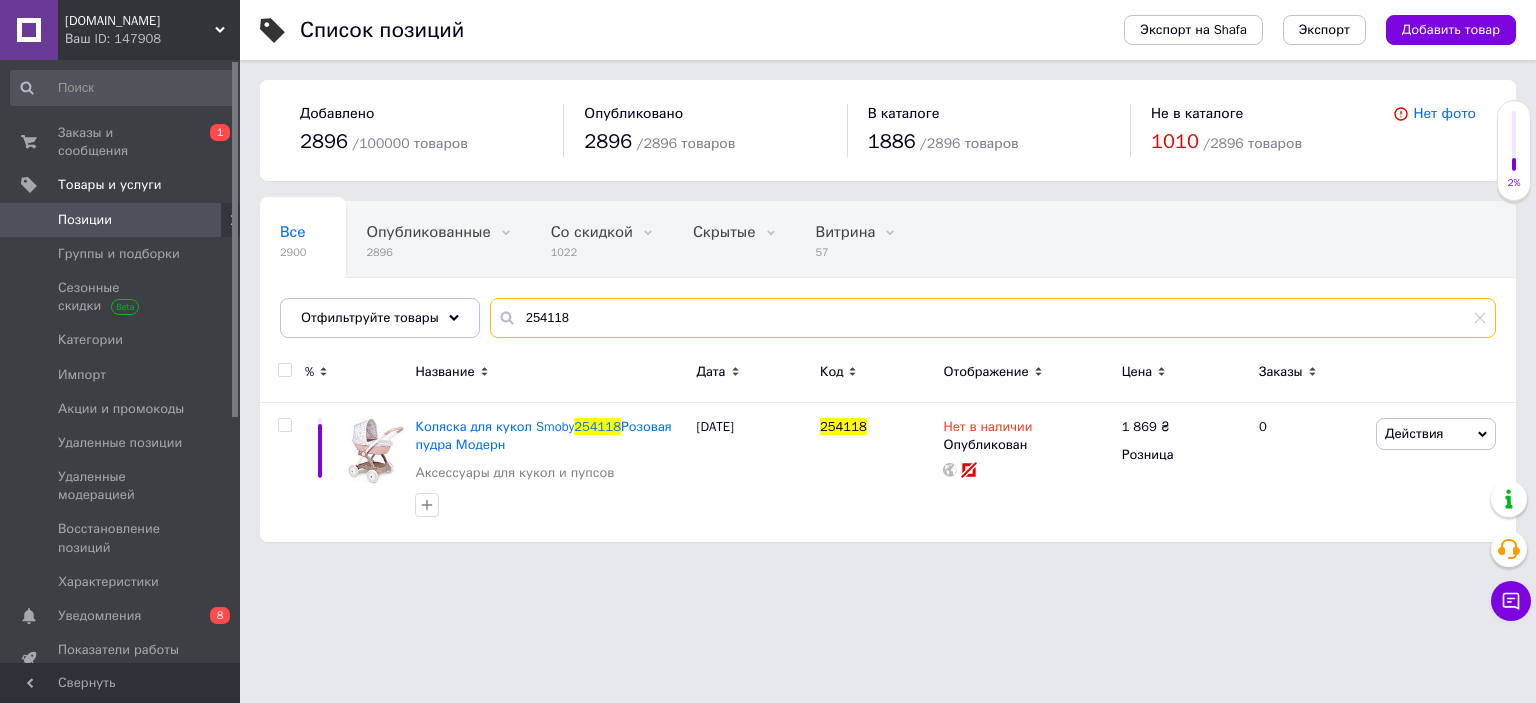 drag, startPoint x: 572, startPoint y: 311, endPoint x: 404, endPoint y: 315, distance: 168.0476 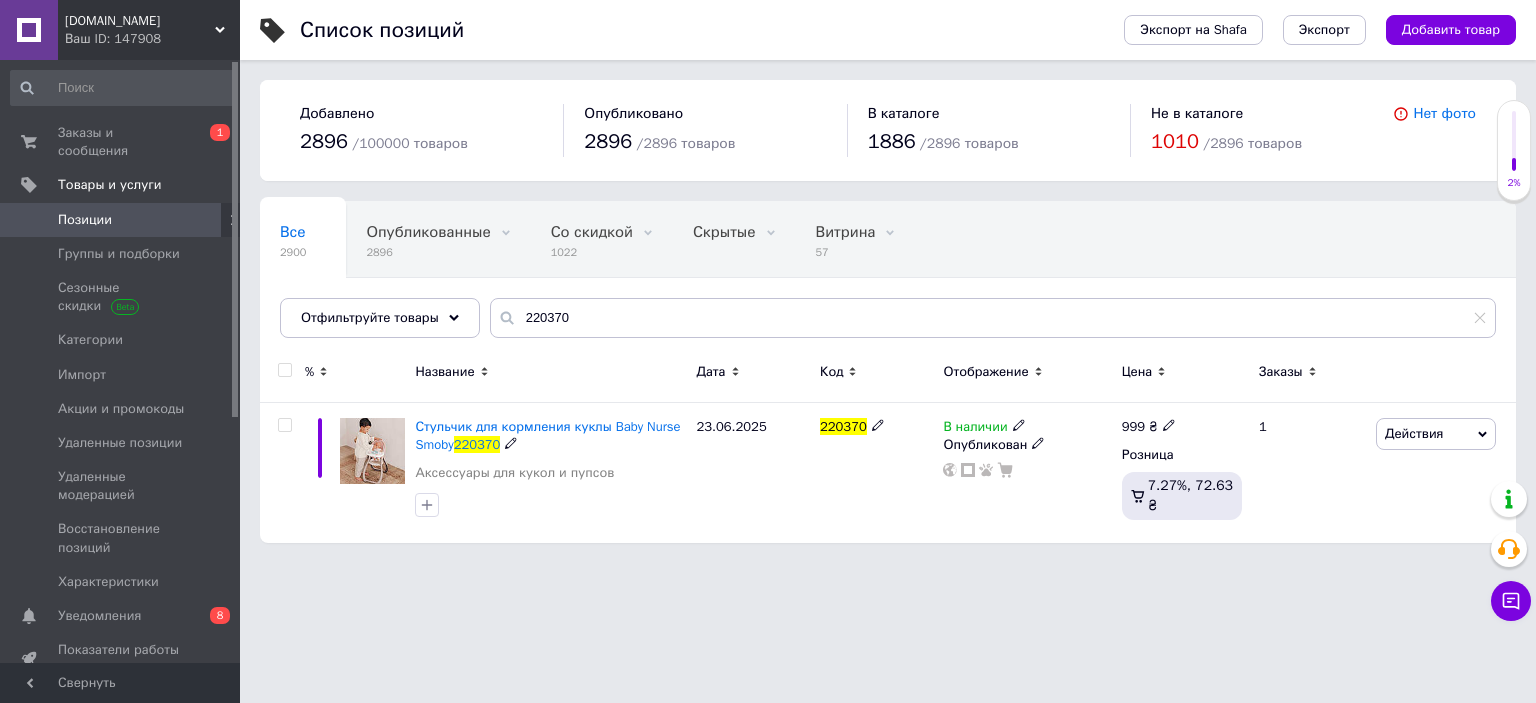 click on "В наличии" at bounding box center [975, 429] 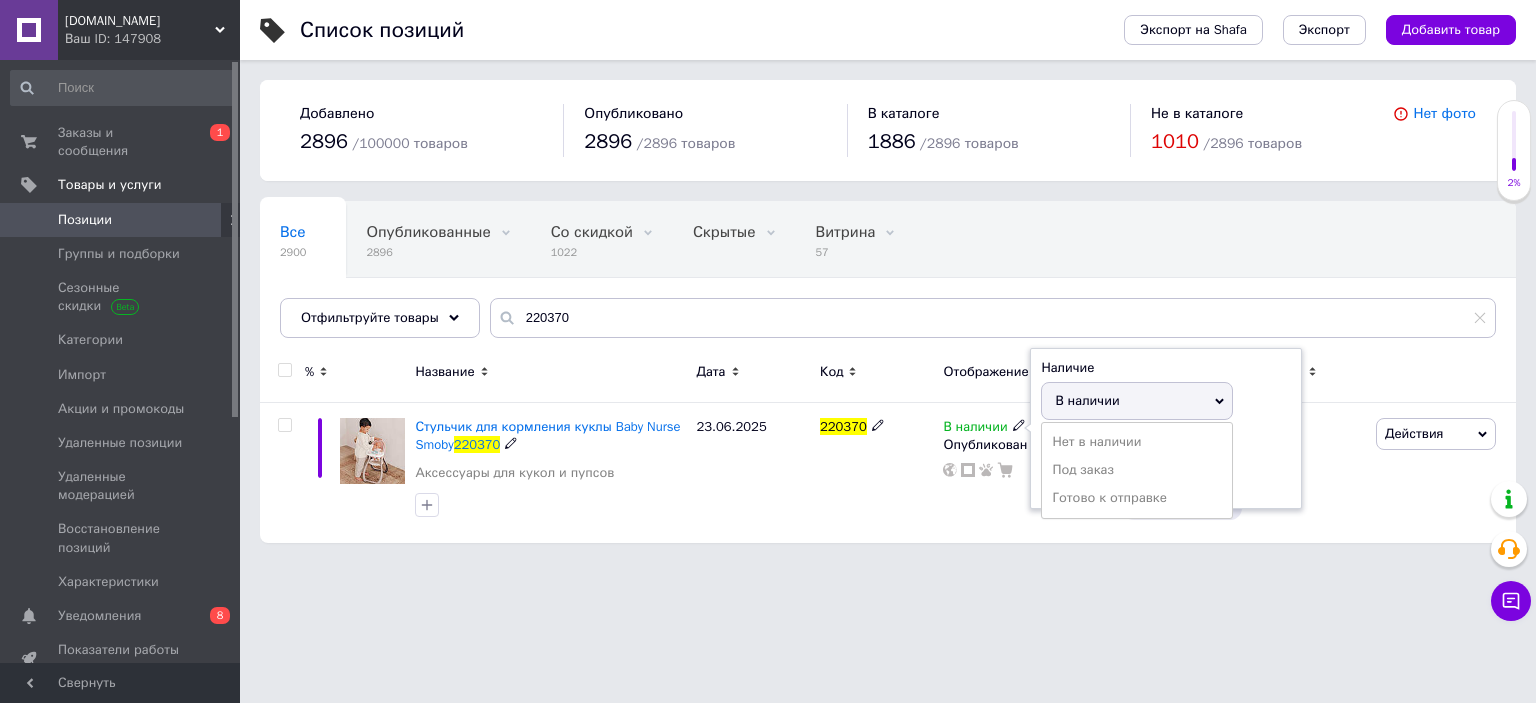 click on "Нет в наличии" at bounding box center (1137, 442) 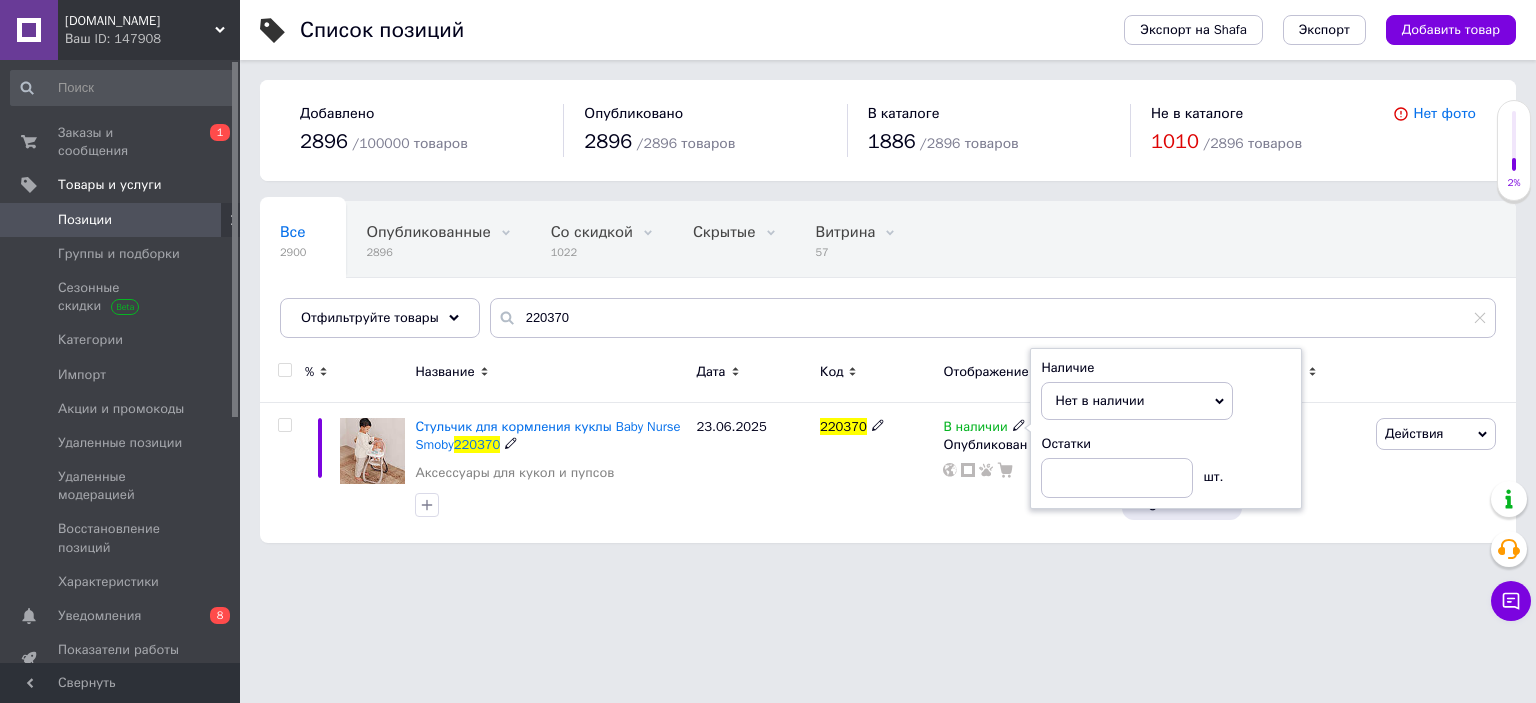 click on "Стульчик для кормления куклы Baby Nurse Smoby  220370 Аксессуары для кукол и пупсов" at bounding box center [550, 473] 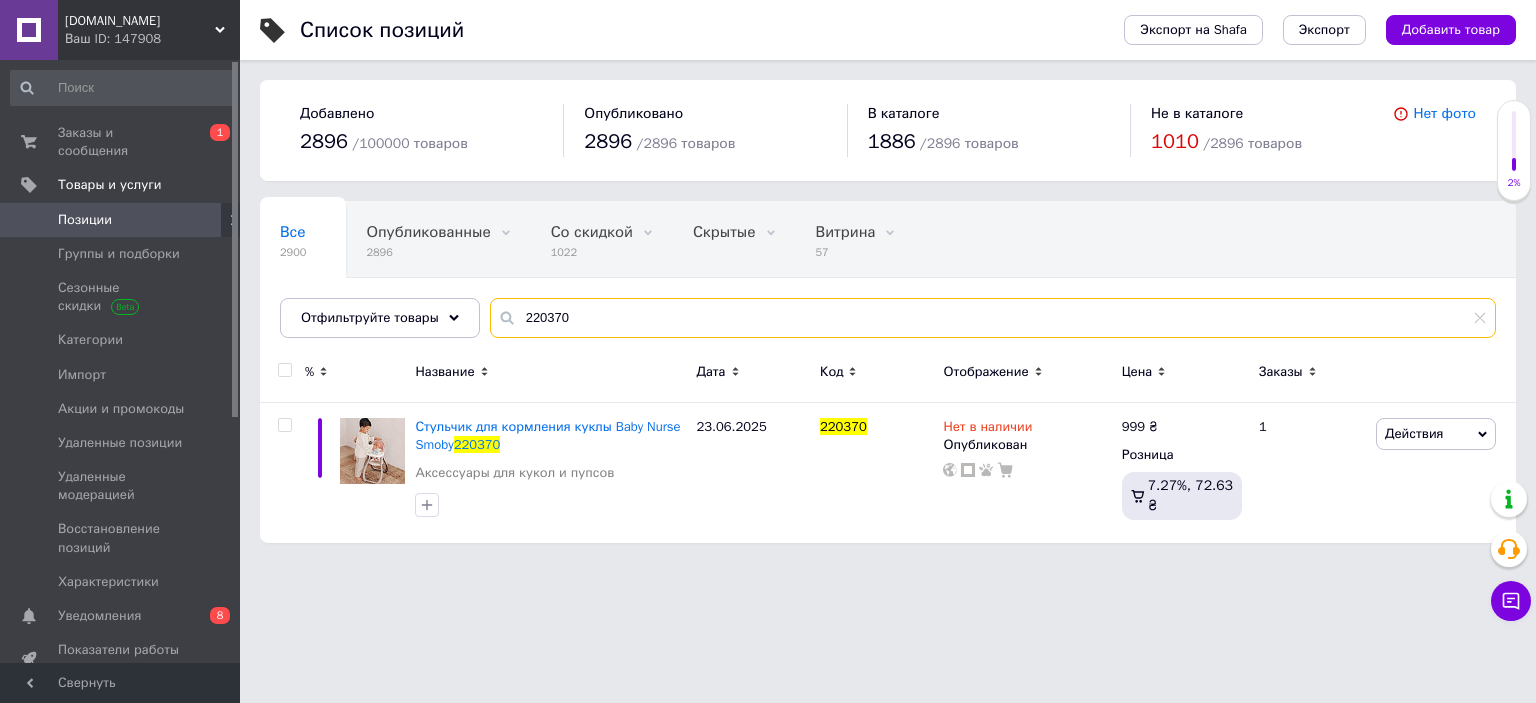 drag, startPoint x: 579, startPoint y: 313, endPoint x: 404, endPoint y: 313, distance: 175 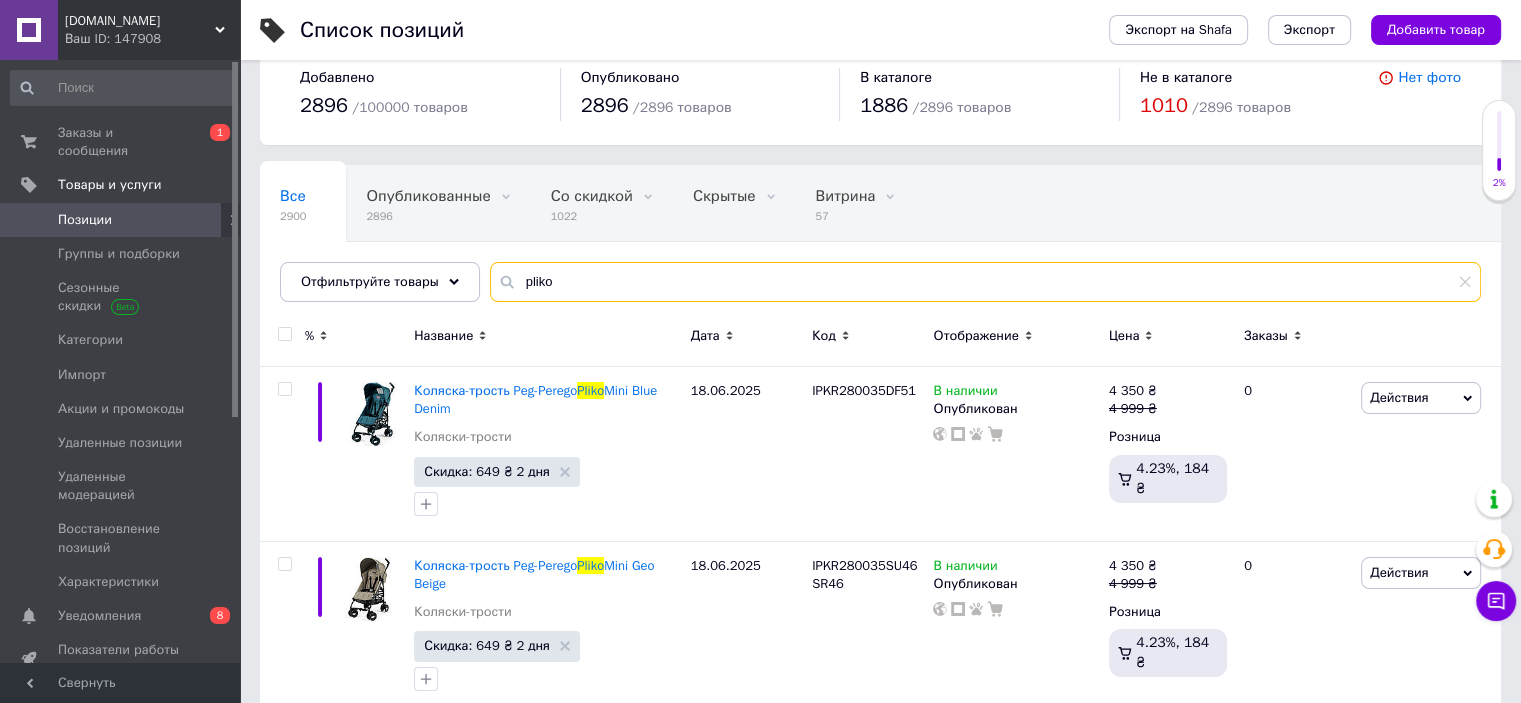 scroll, scrollTop: 67, scrollLeft: 0, axis: vertical 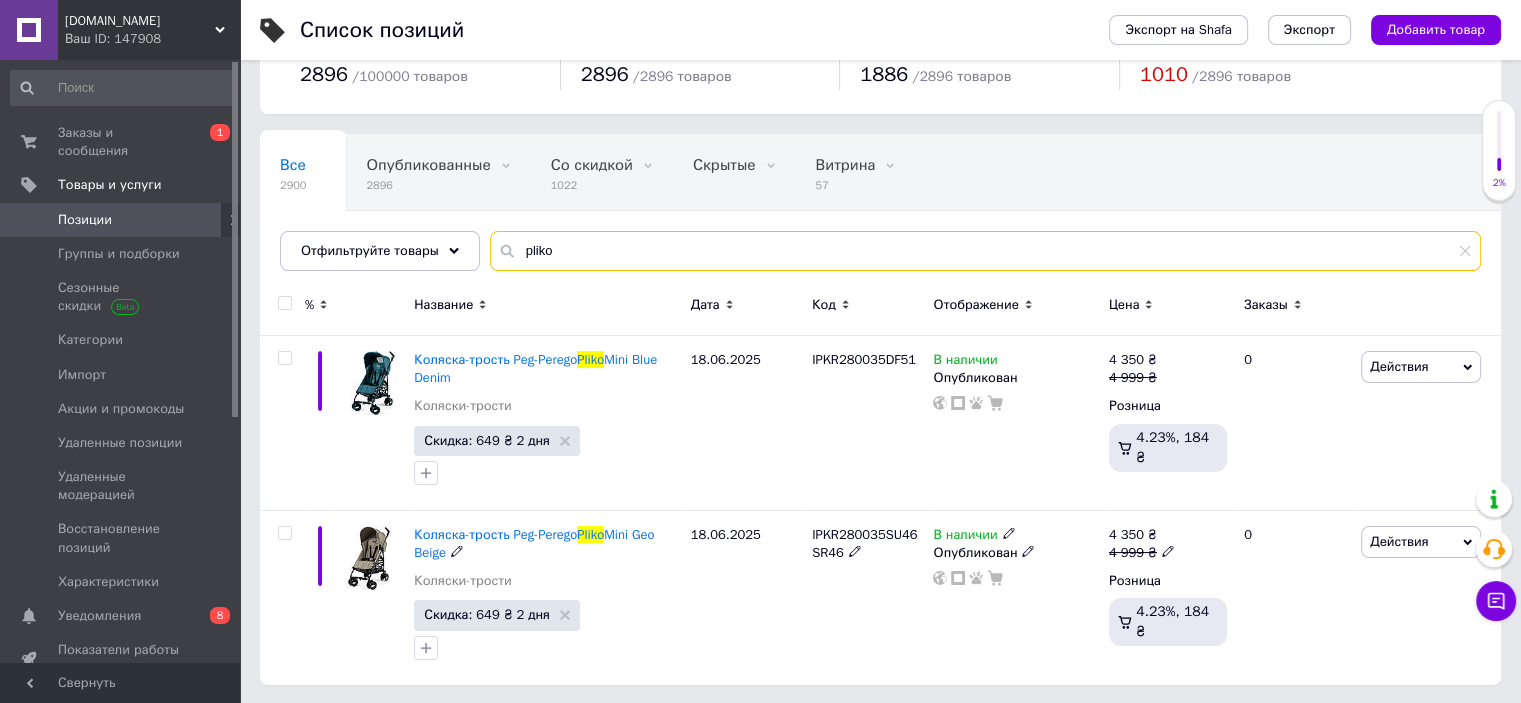 type on "pliko" 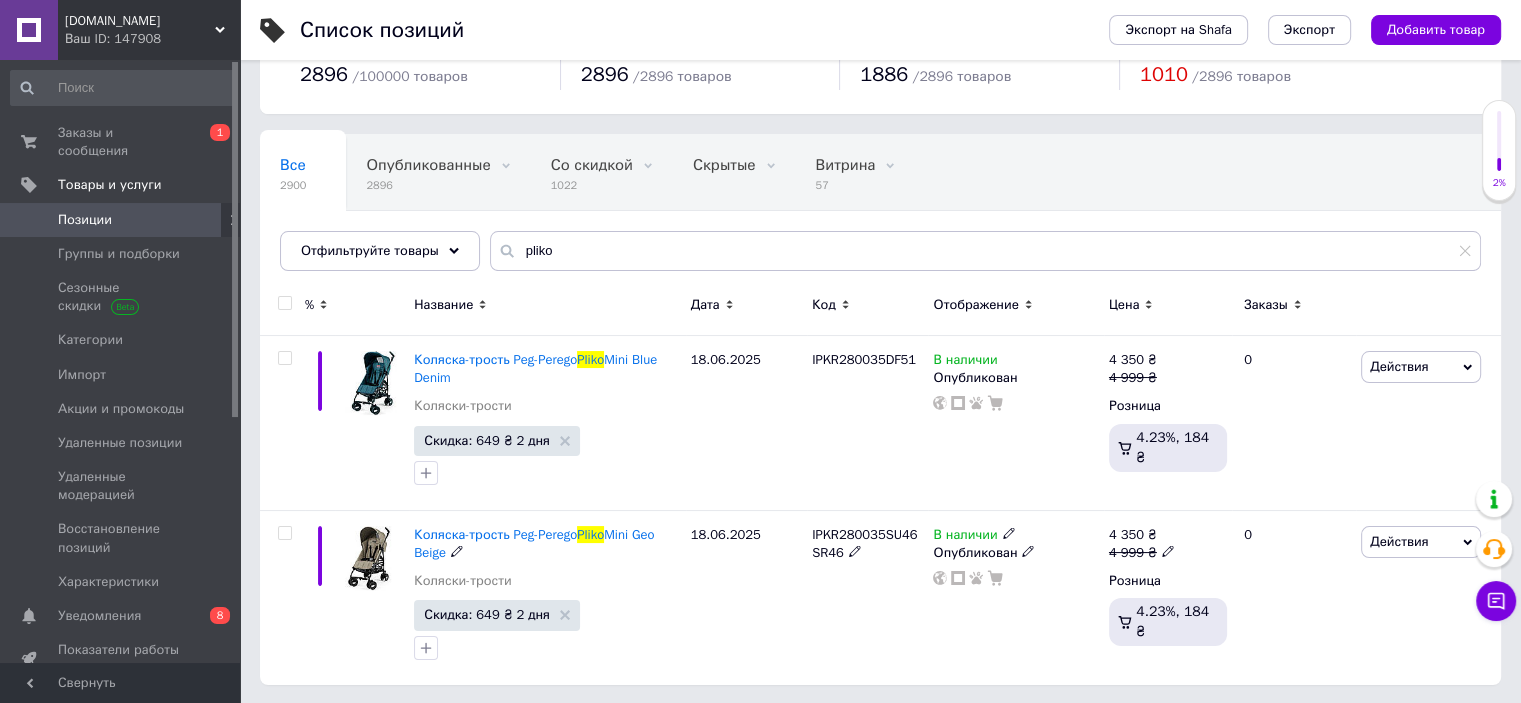click on "В наличии" at bounding box center [965, 537] 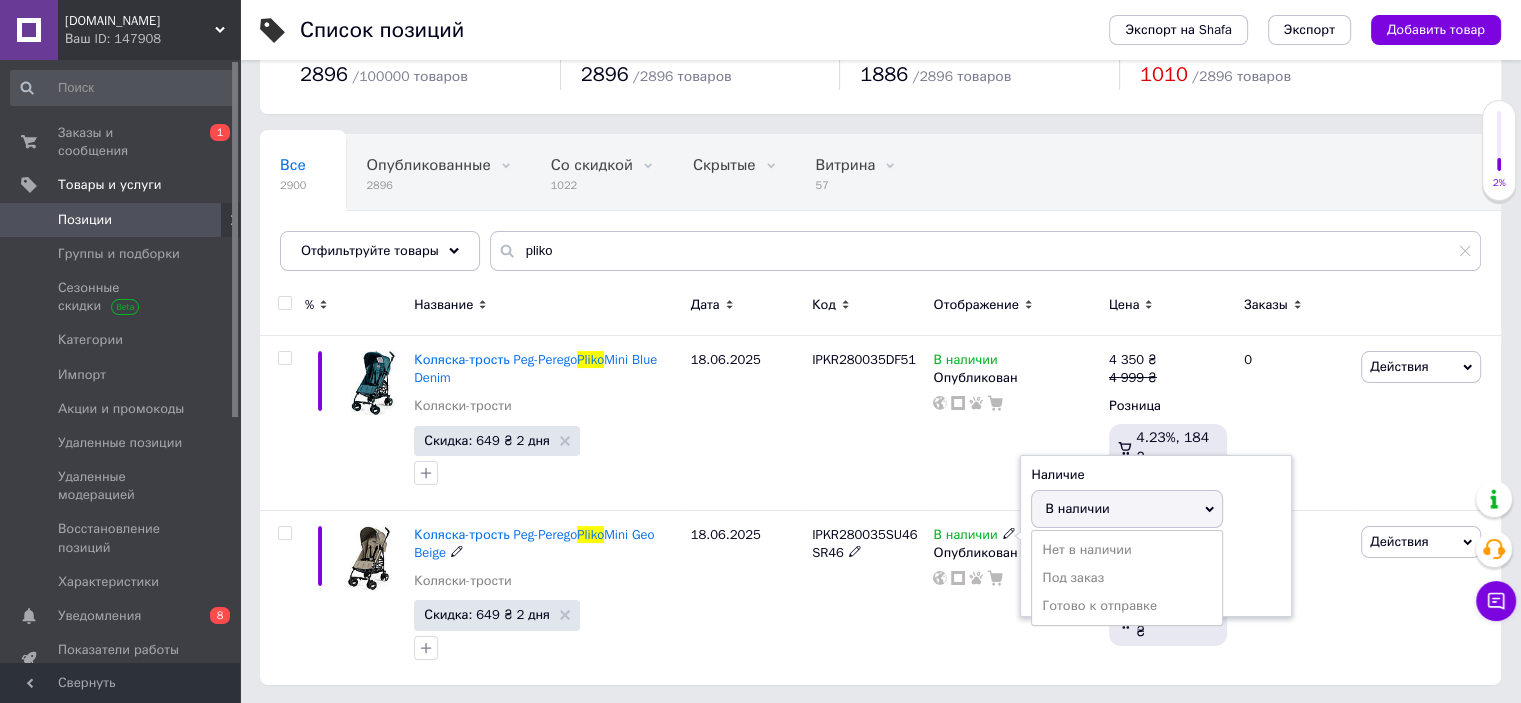 click on "Нет в наличии" at bounding box center (1127, 550) 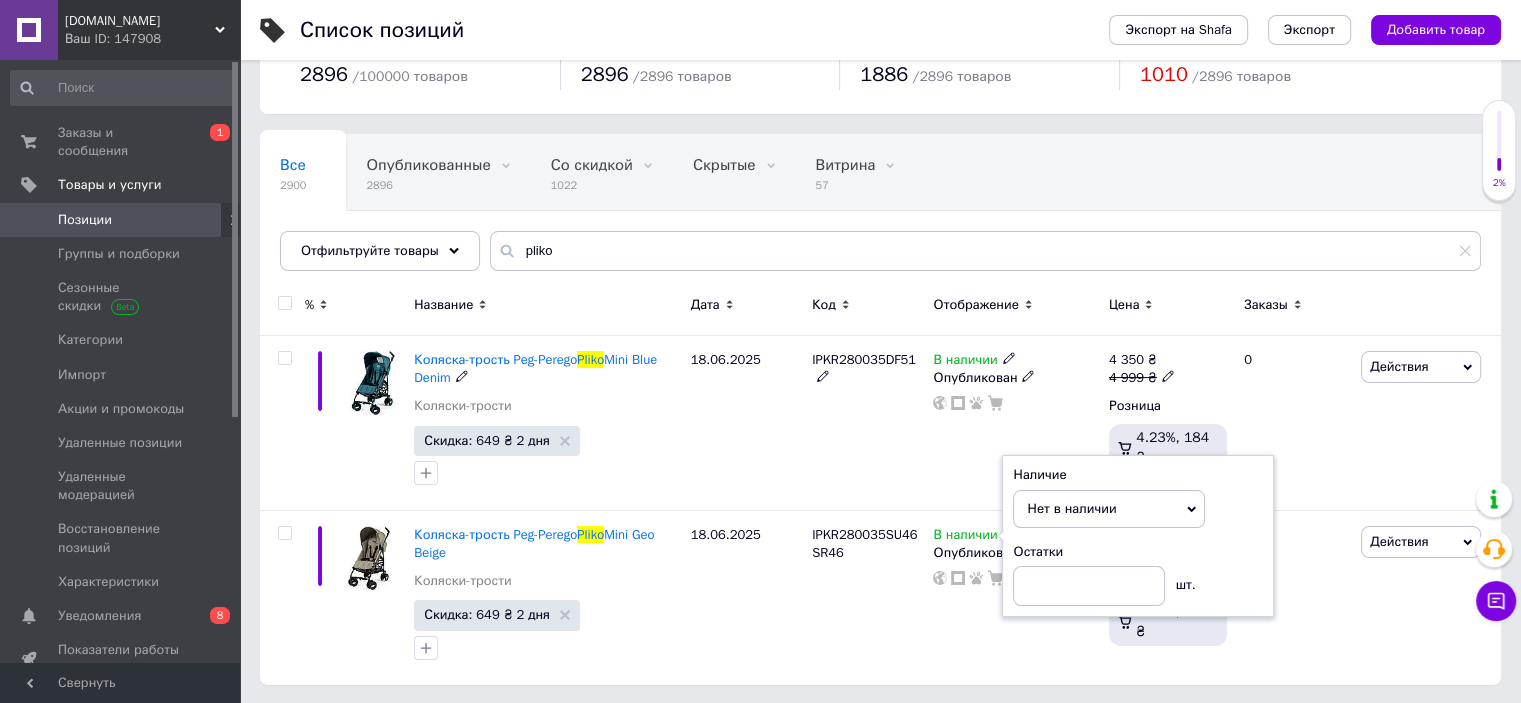 drag, startPoint x: 756, startPoint y: 467, endPoint x: 638, endPoint y: 515, distance: 127.38917 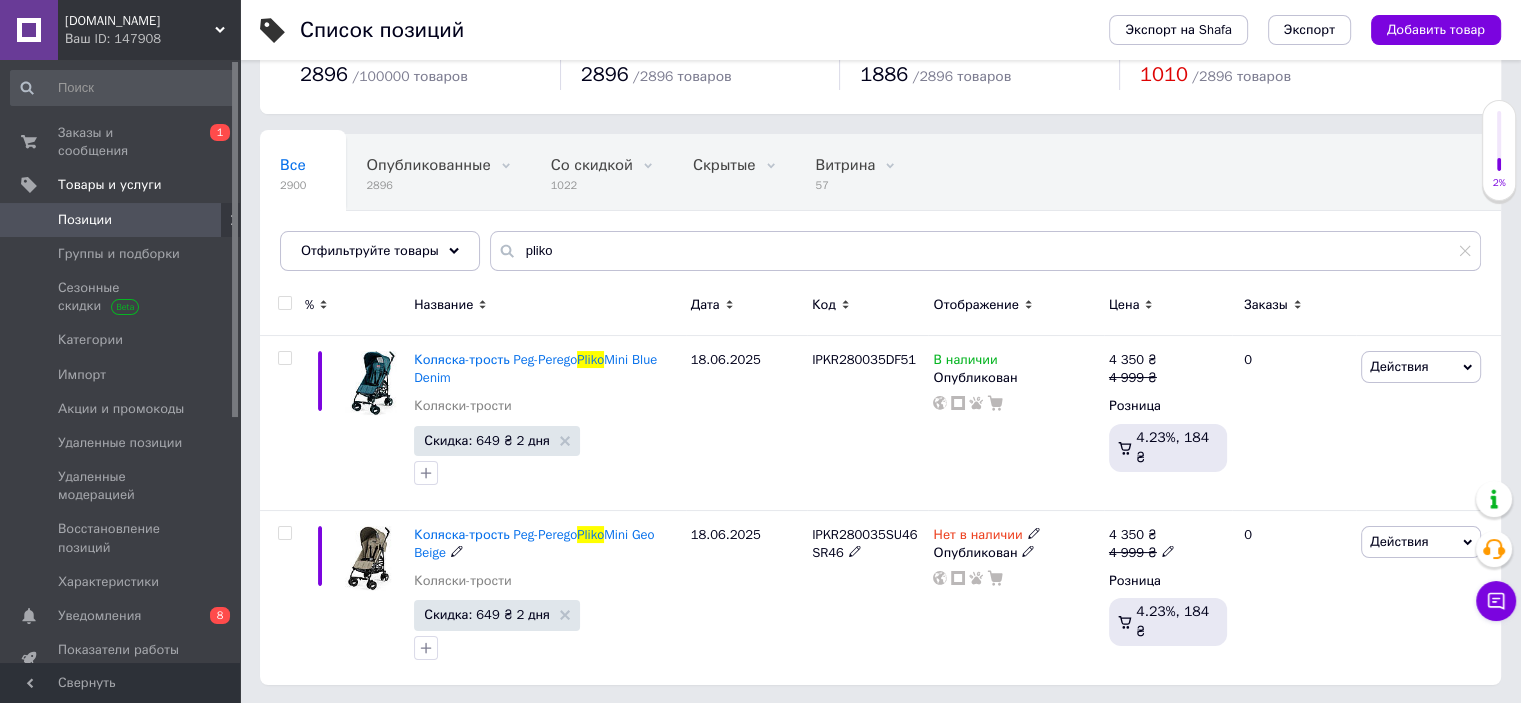 click 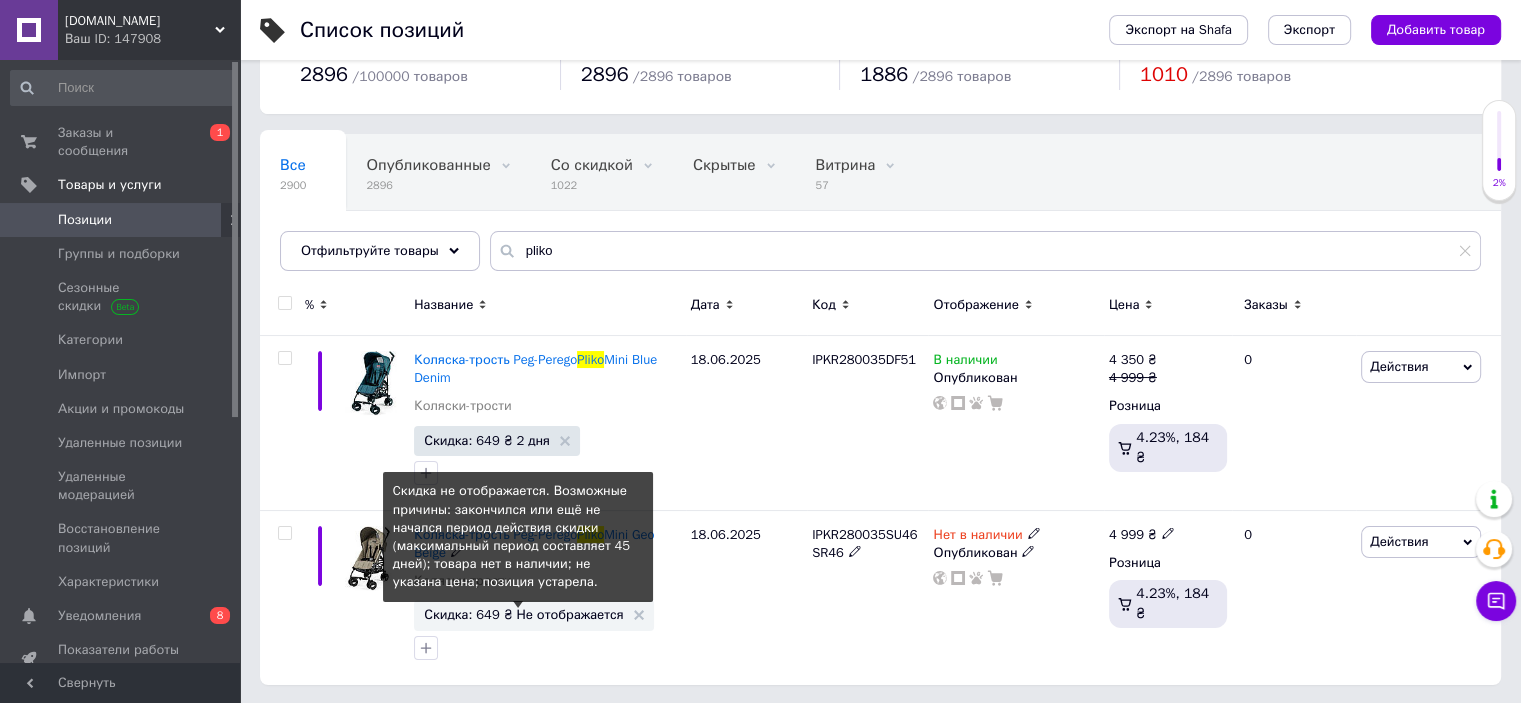 scroll, scrollTop: 32, scrollLeft: 0, axis: vertical 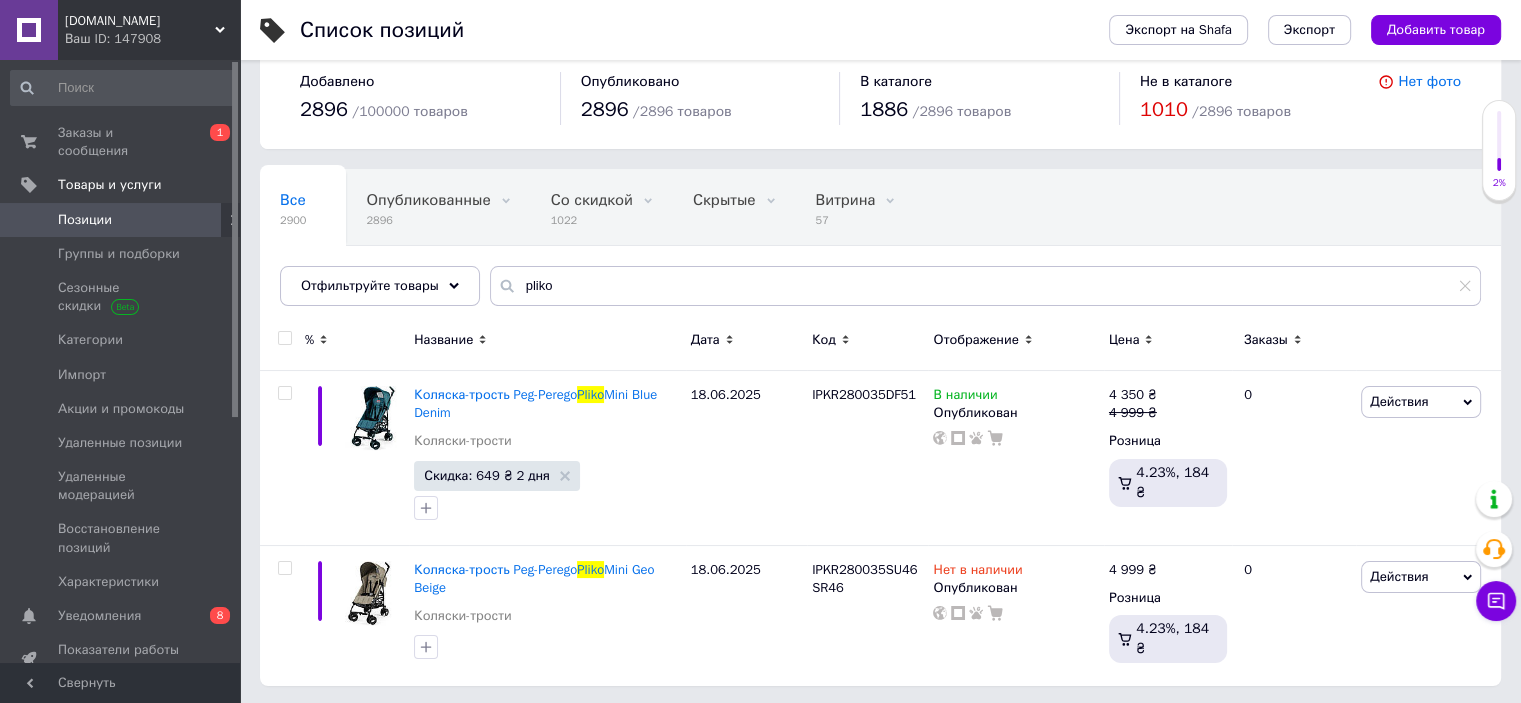 click on "Позиции" at bounding box center [85, 220] 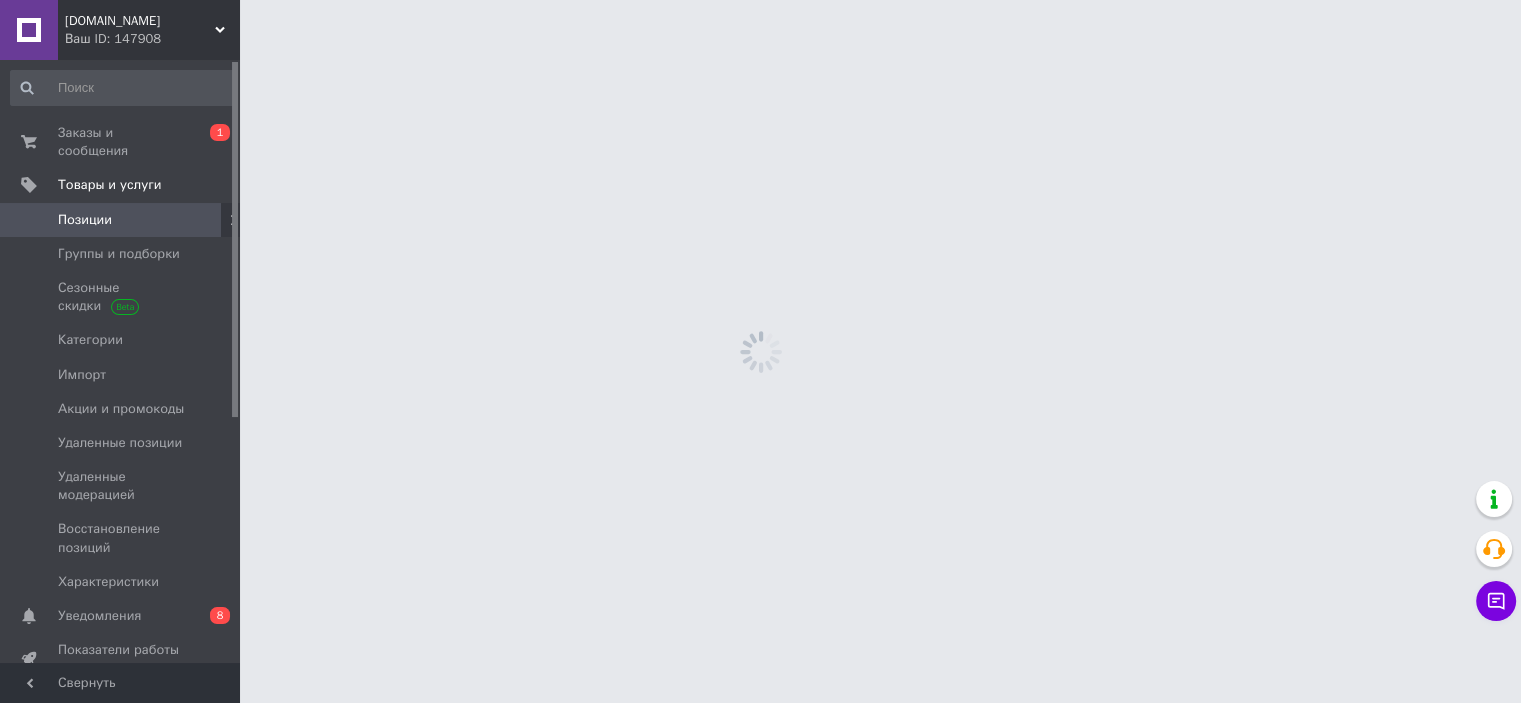 scroll, scrollTop: 0, scrollLeft: 0, axis: both 